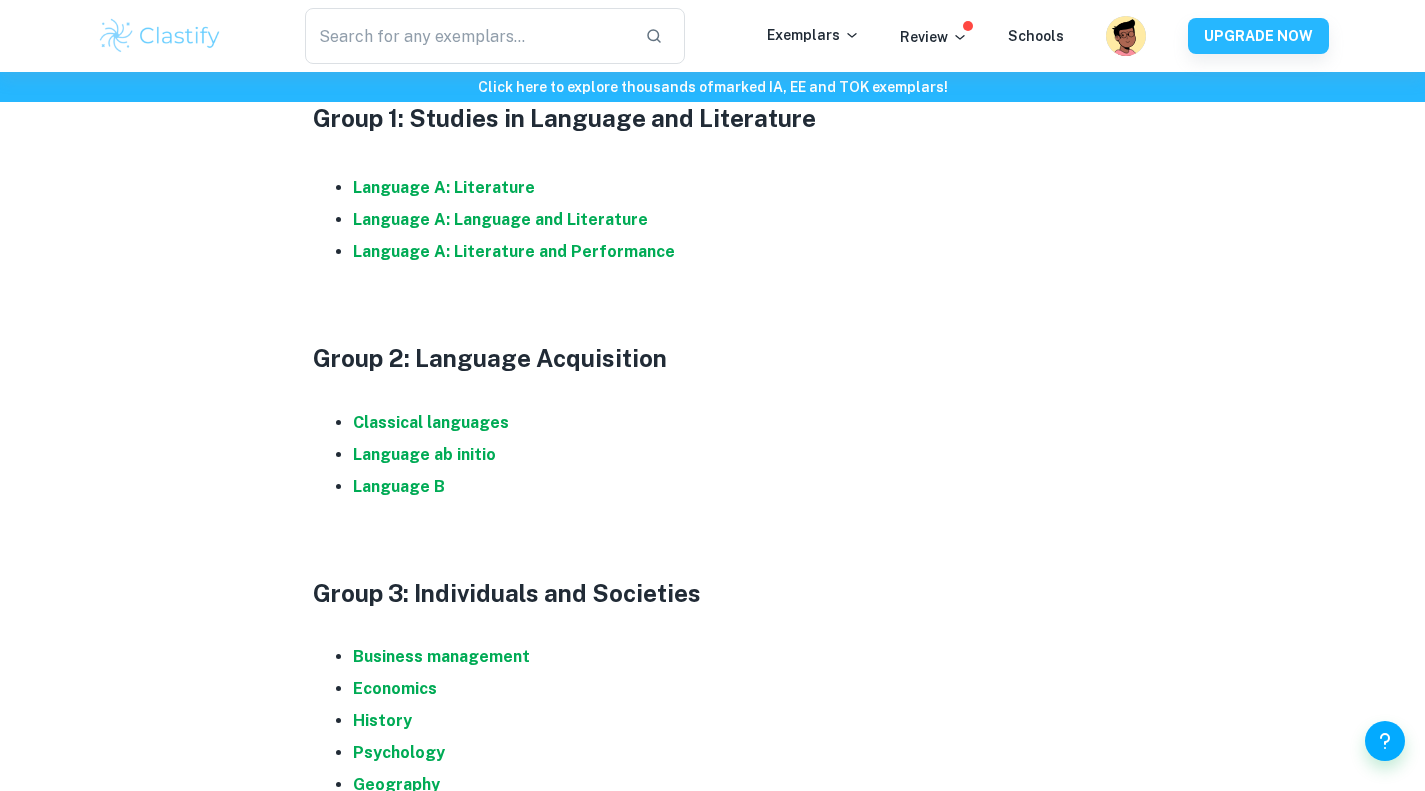 scroll, scrollTop: 1120, scrollLeft: 0, axis: vertical 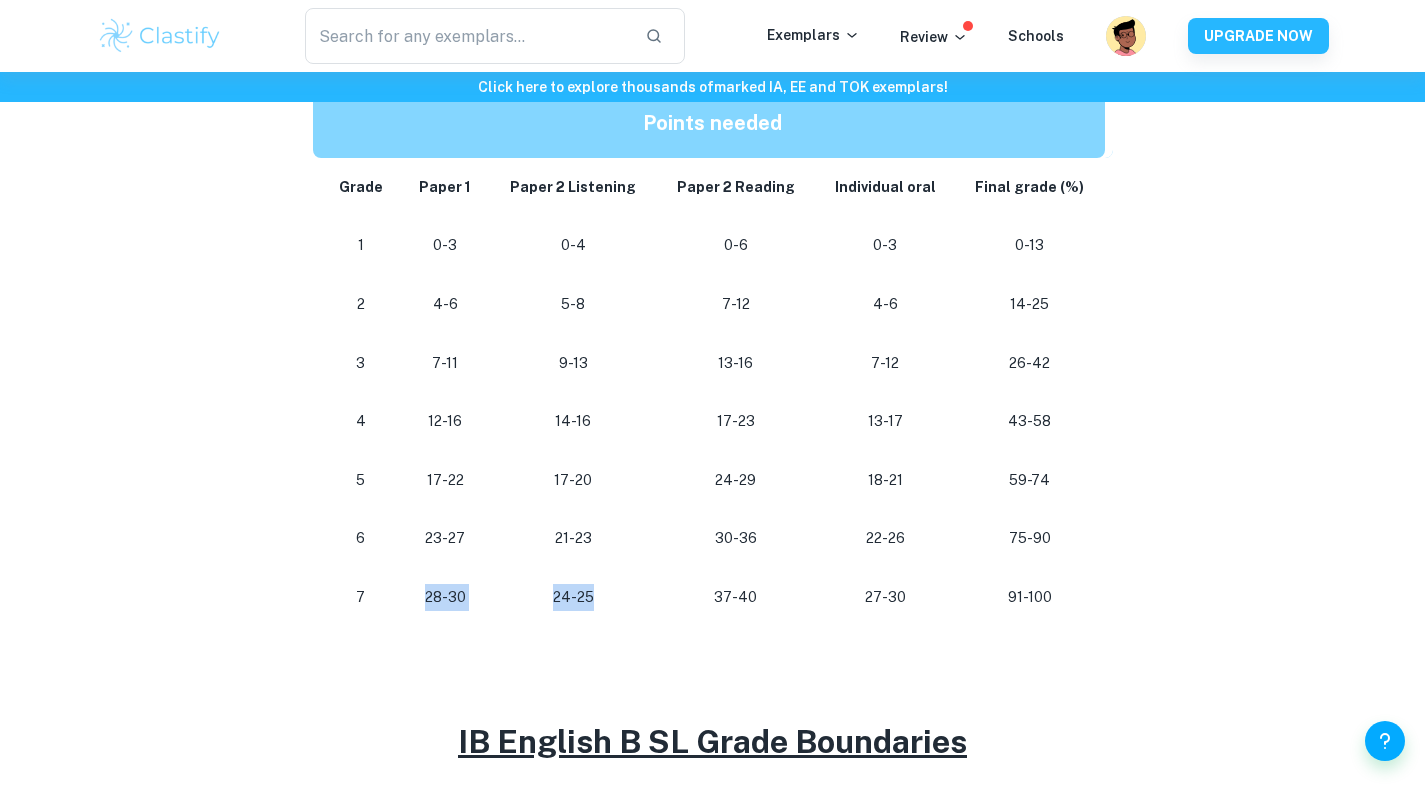 drag, startPoint x: 418, startPoint y: 593, endPoint x: 626, endPoint y: 596, distance: 208.02164 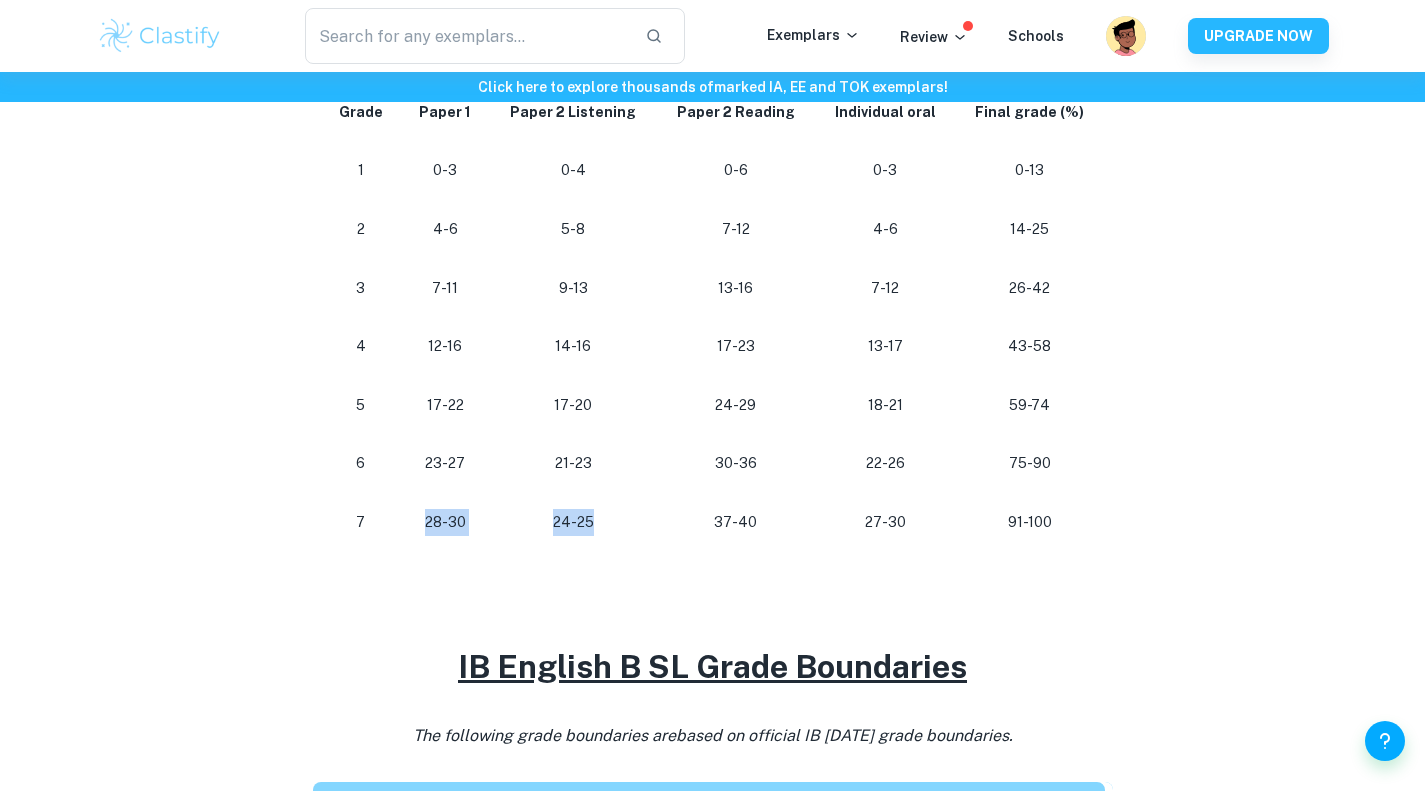 scroll, scrollTop: 1154, scrollLeft: 0, axis: vertical 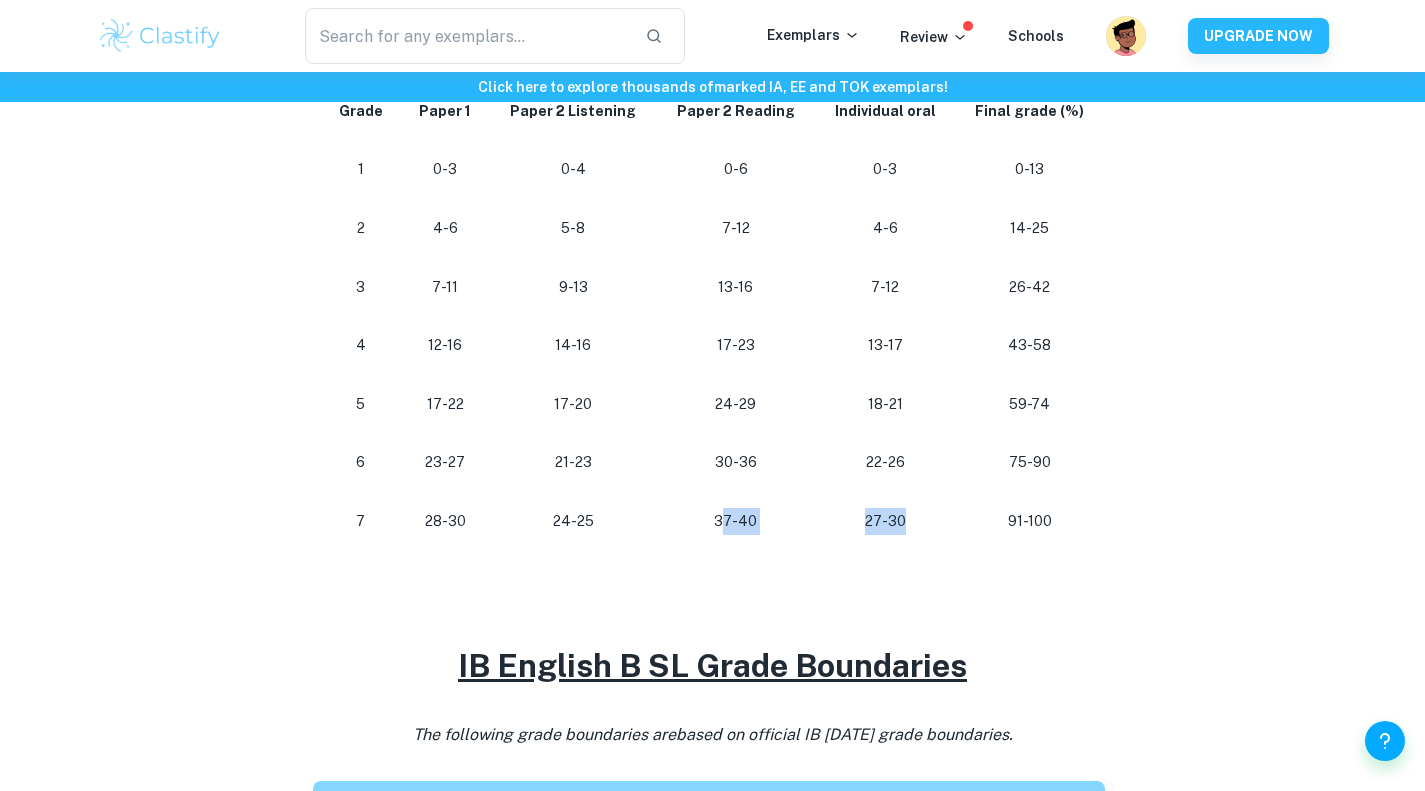 drag, startPoint x: 725, startPoint y: 512, endPoint x: 937, endPoint y: 513, distance: 212.00237 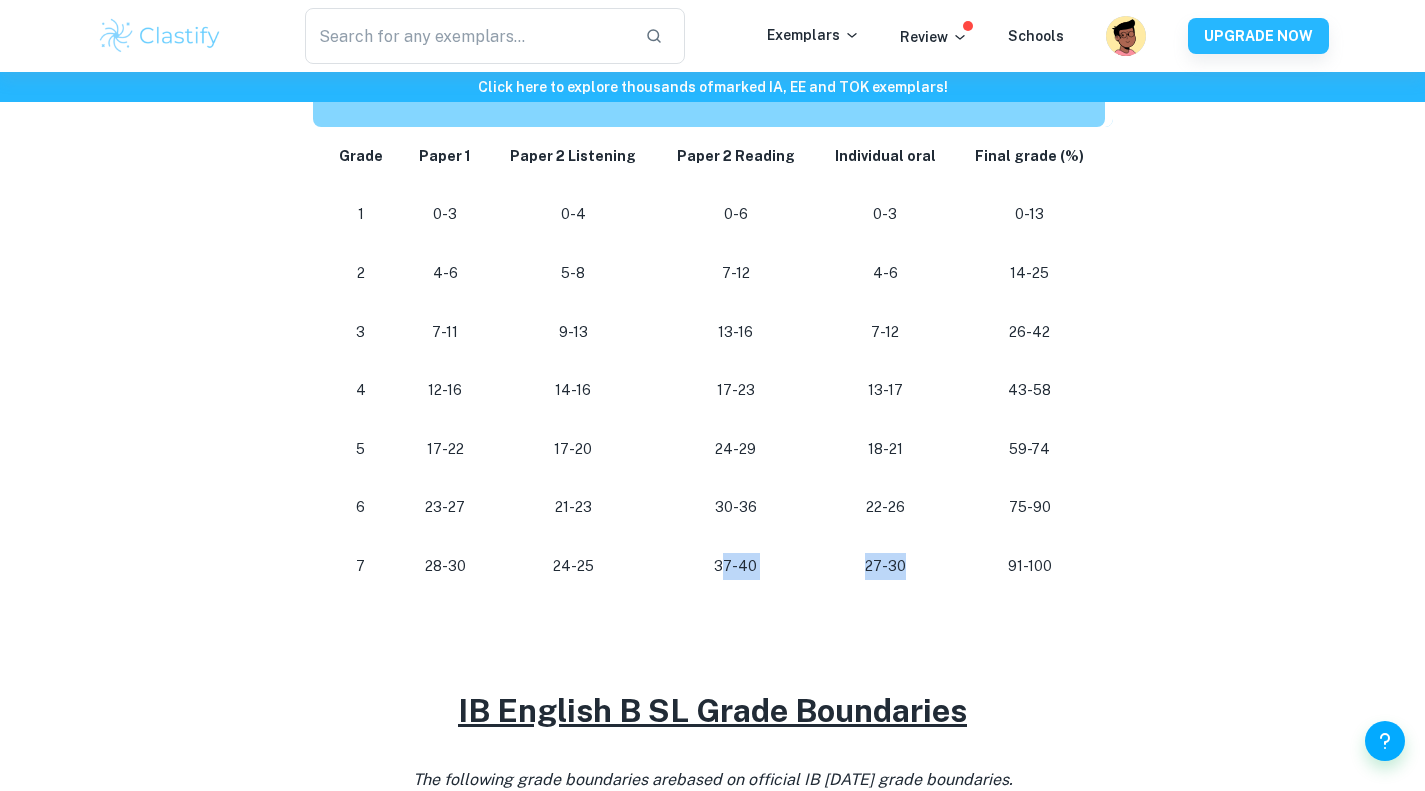 scroll, scrollTop: 1108, scrollLeft: 0, axis: vertical 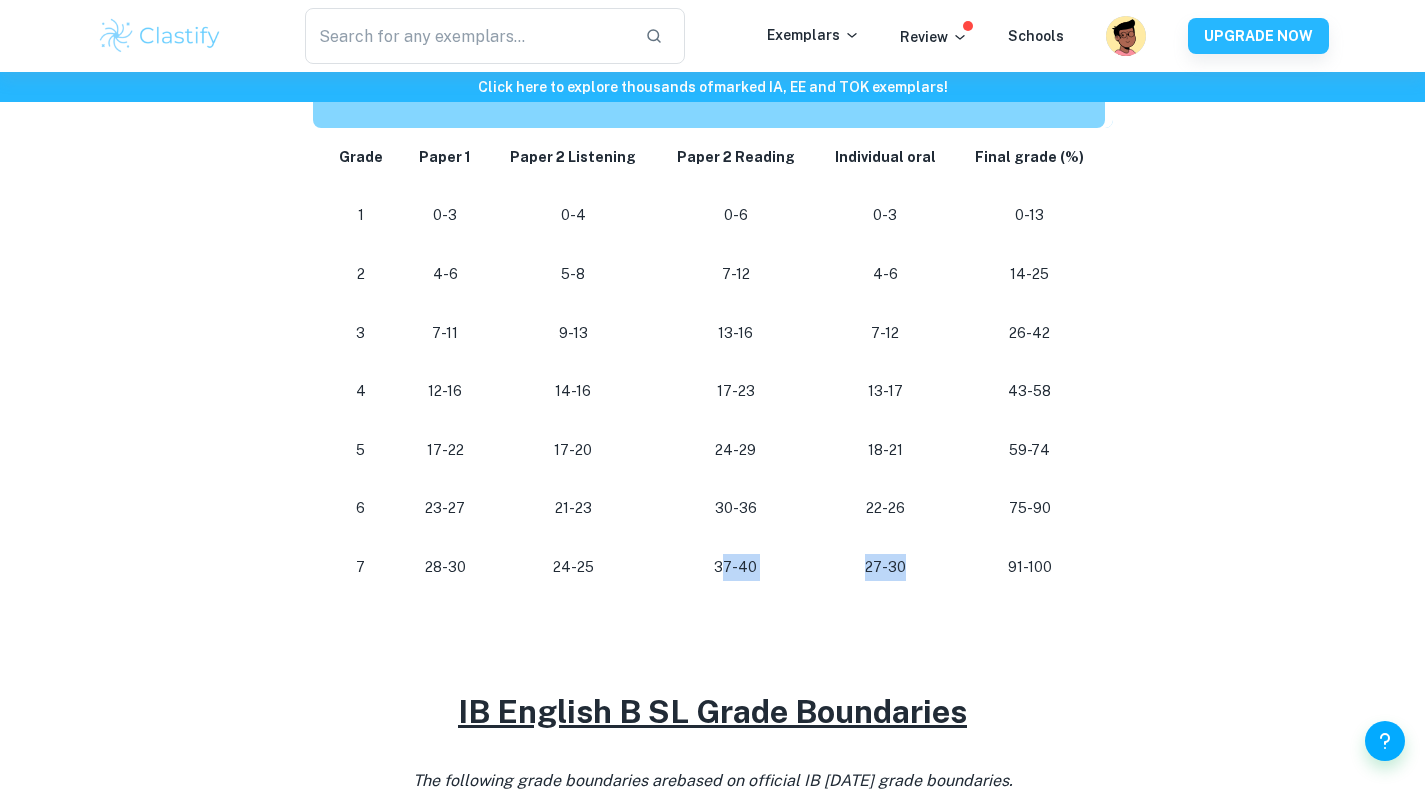click on "37-40" at bounding box center [736, 567] 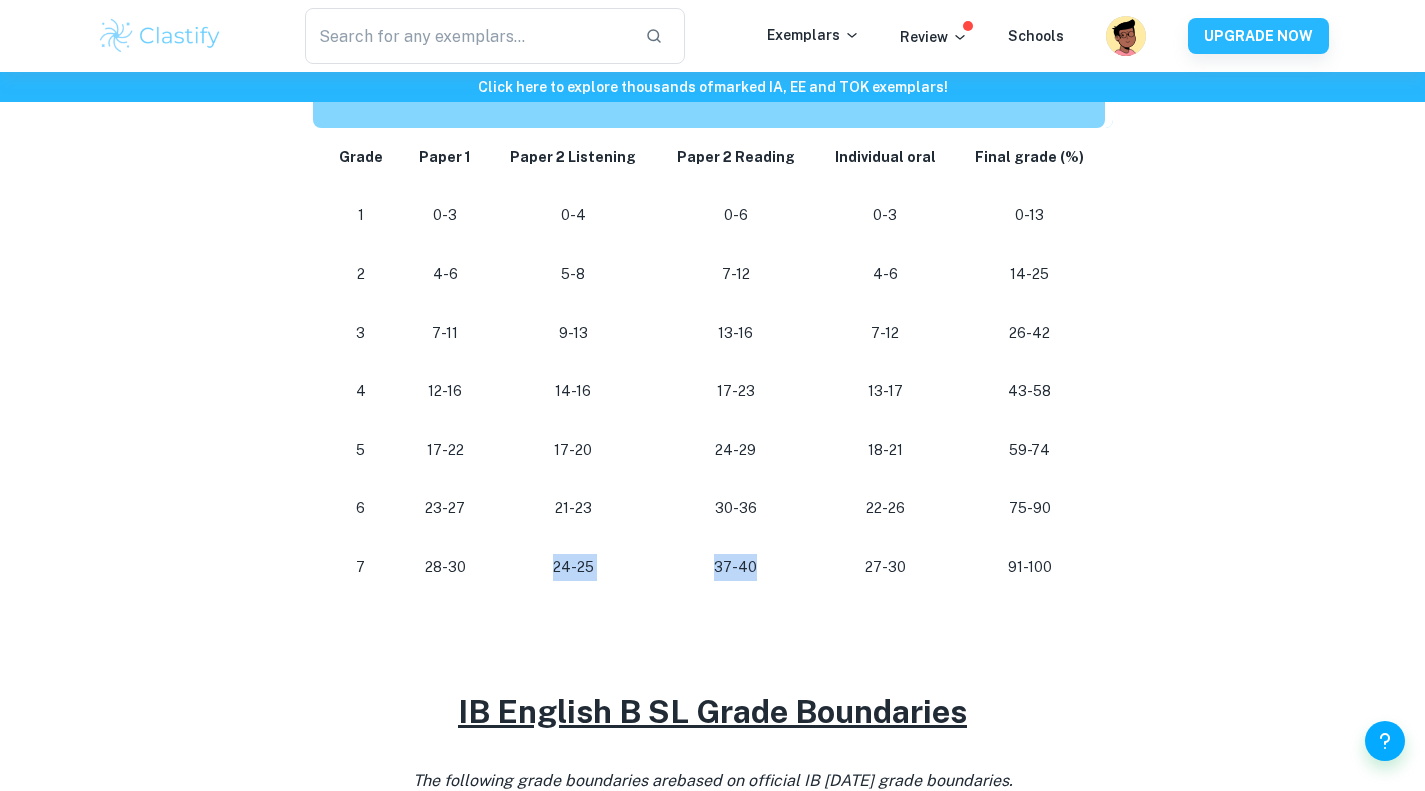 drag, startPoint x: 799, startPoint y: 595, endPoint x: 531, endPoint y: 565, distance: 269.6739 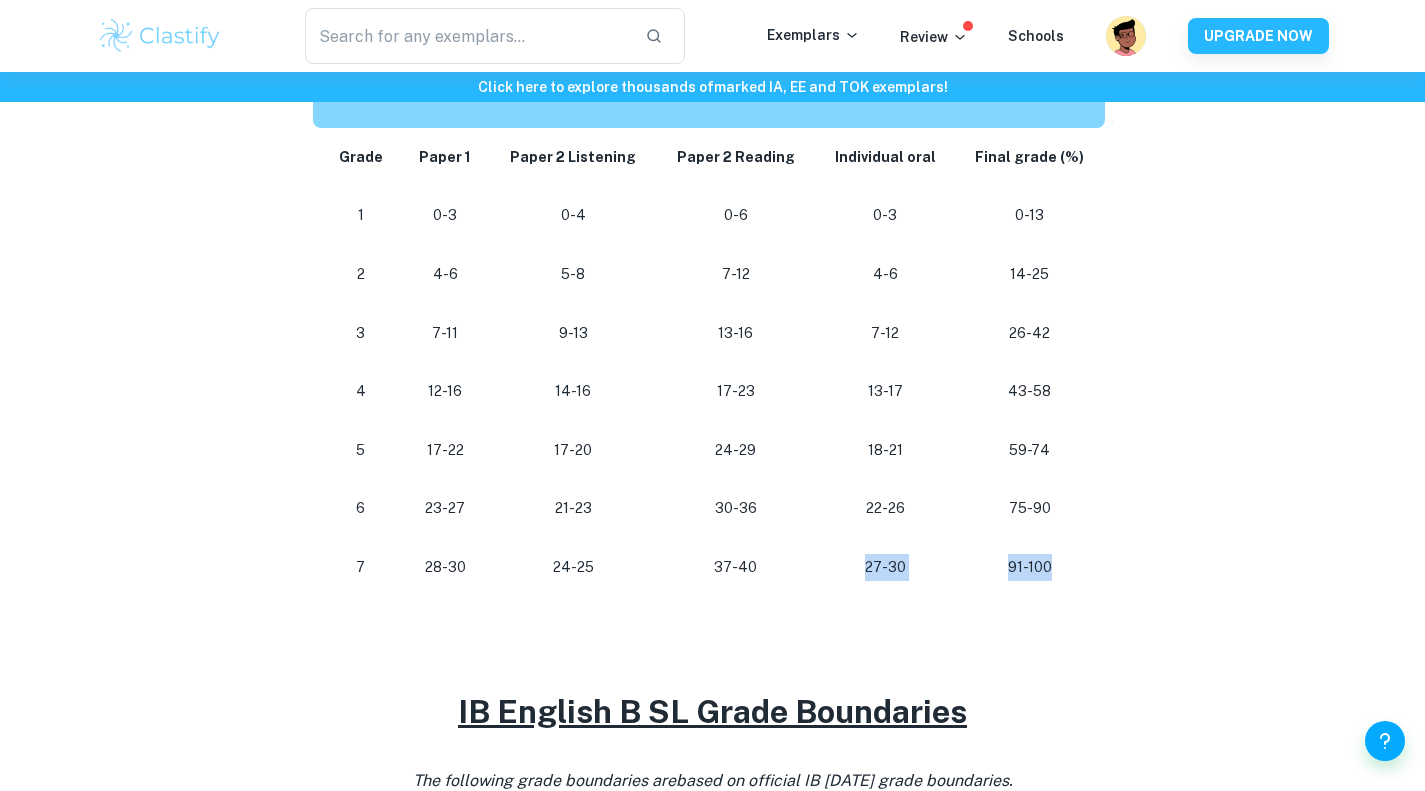 drag, startPoint x: 847, startPoint y: 549, endPoint x: 1091, endPoint y: 577, distance: 245.6013 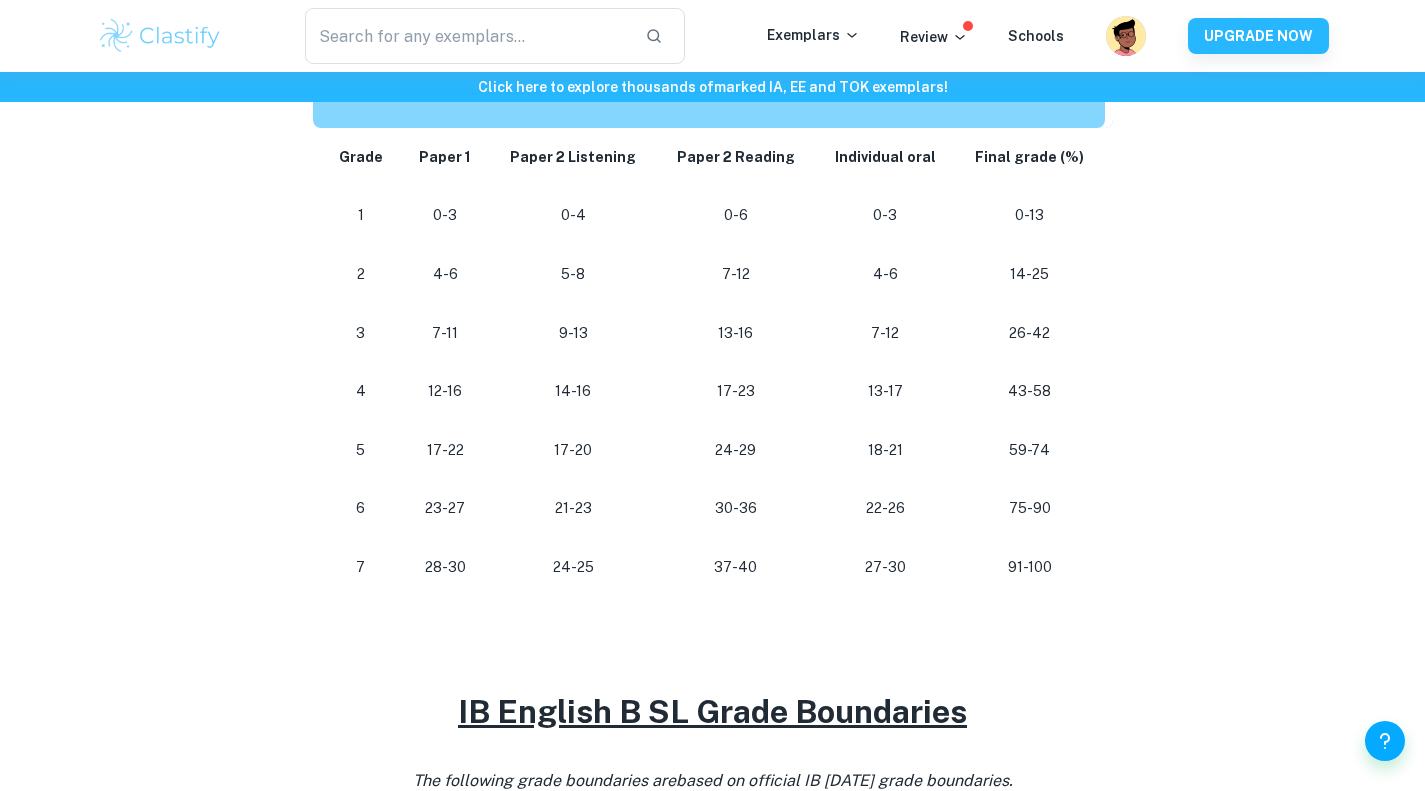 click on "37-40" at bounding box center (736, 567) 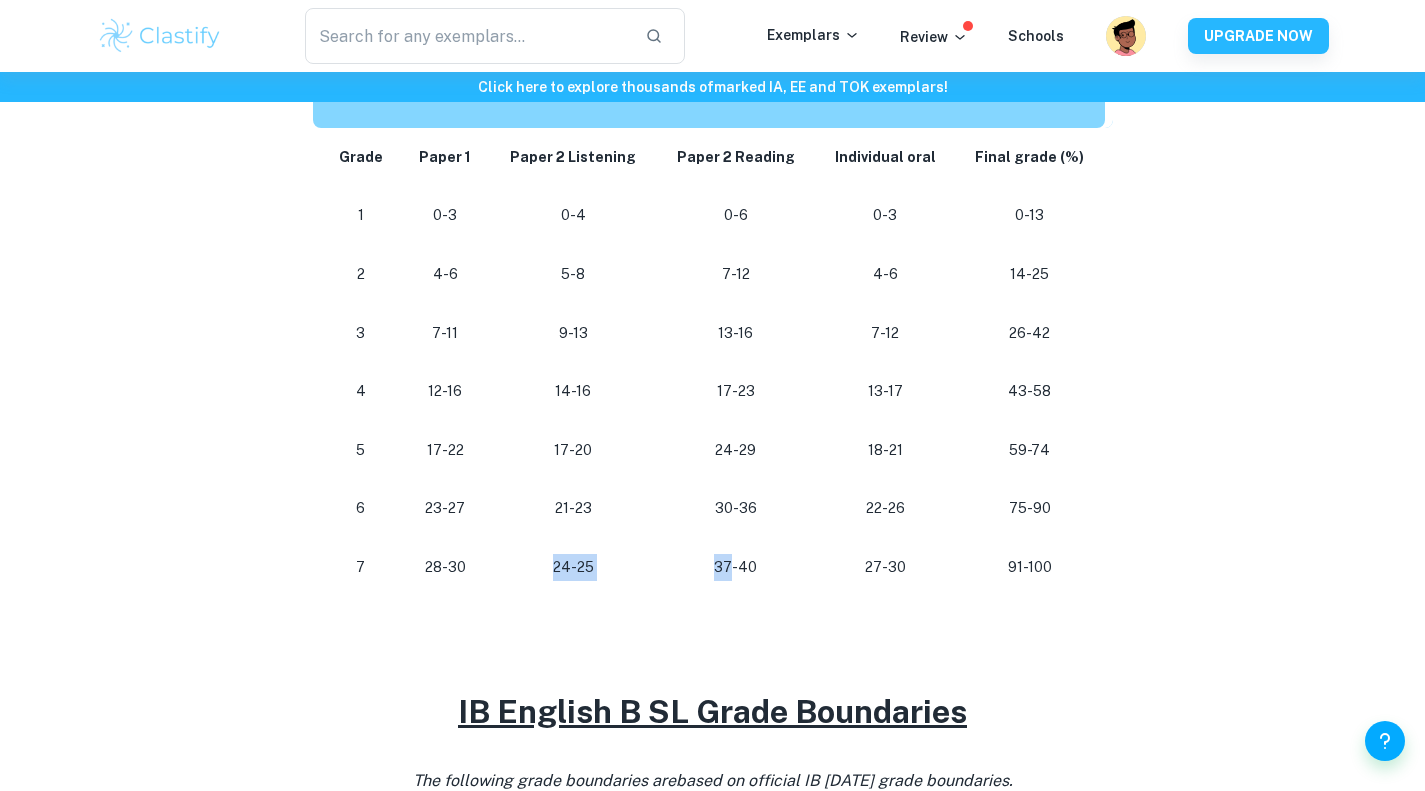 drag, startPoint x: 689, startPoint y: 573, endPoint x: 539, endPoint y: 573, distance: 150 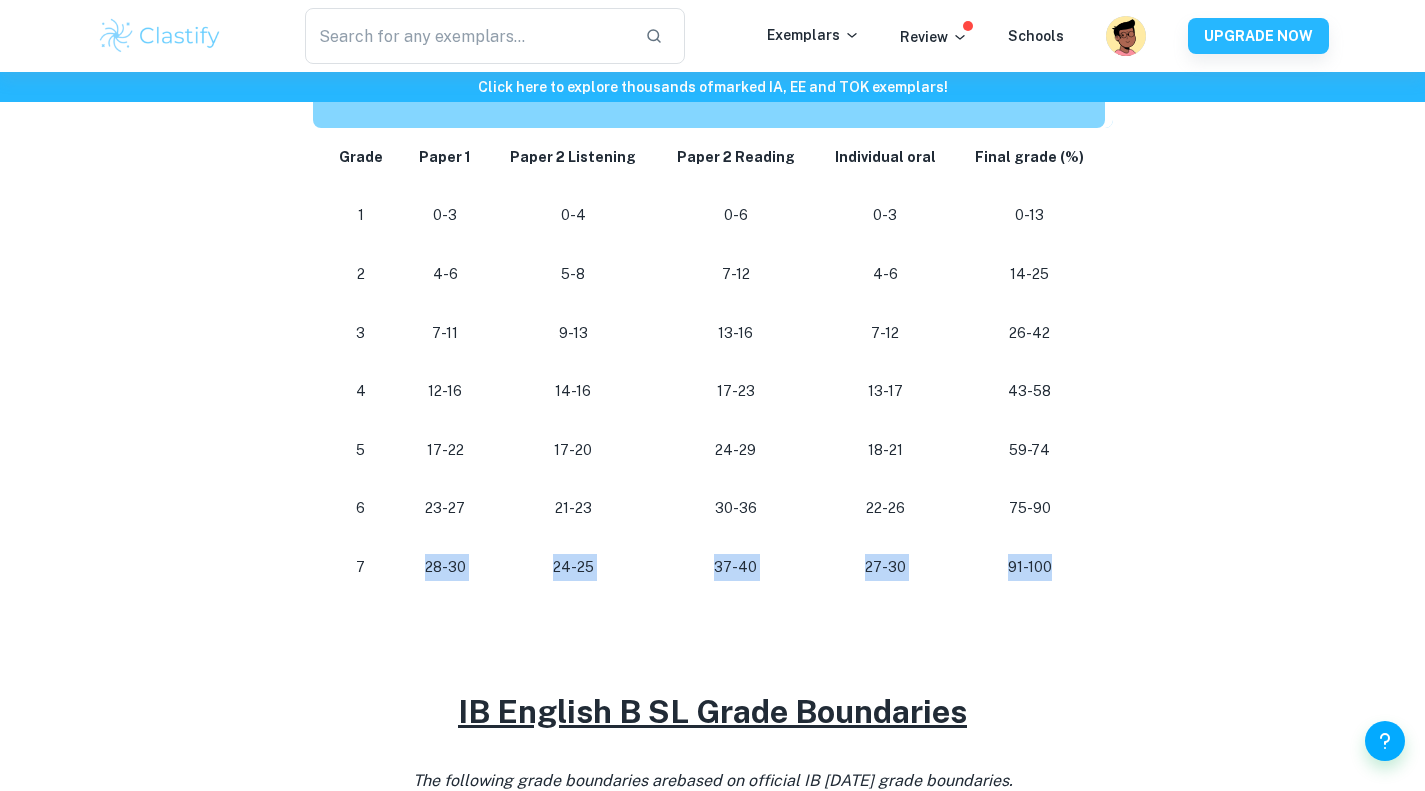 drag, startPoint x: 420, startPoint y: 569, endPoint x: 1064, endPoint y: 585, distance: 644.1987 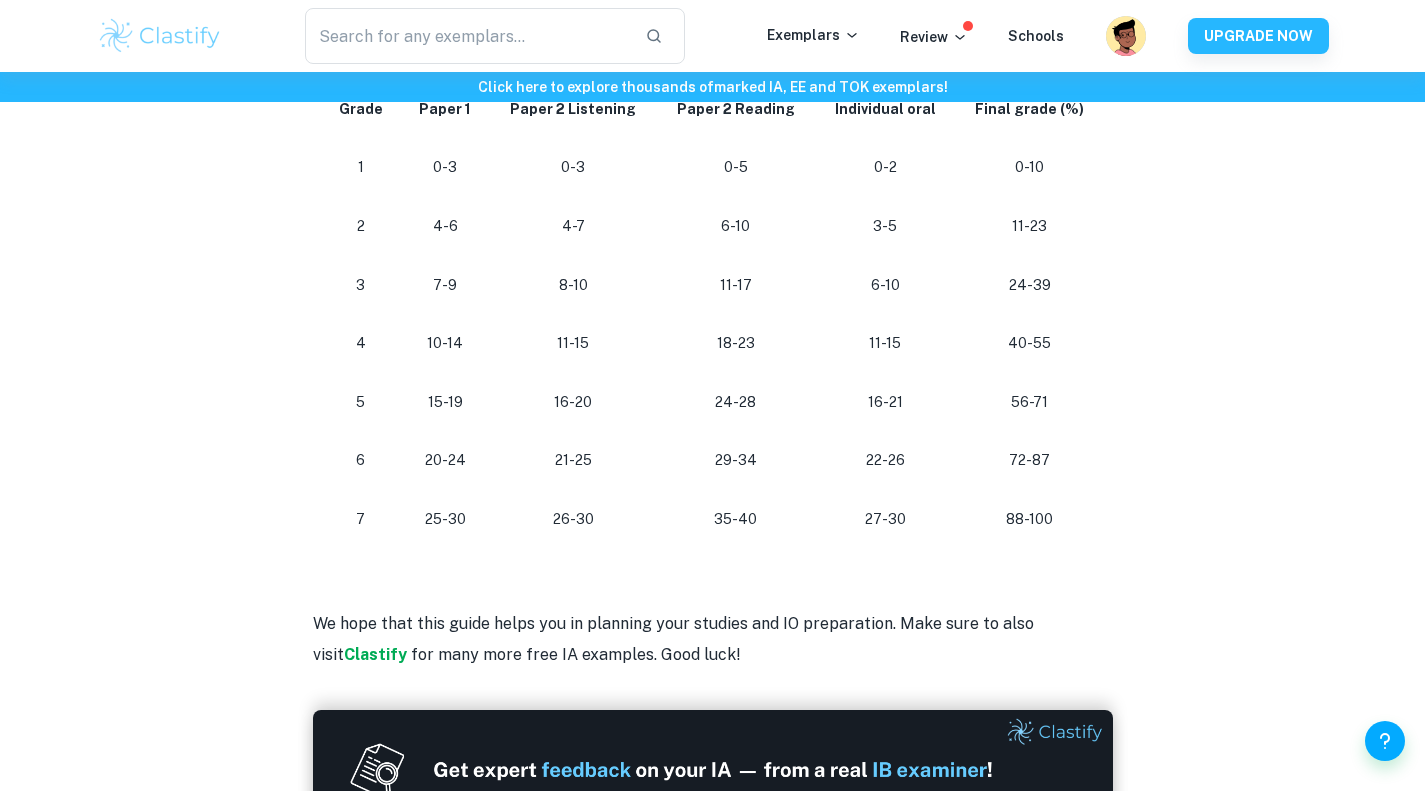 scroll, scrollTop: 1921, scrollLeft: 0, axis: vertical 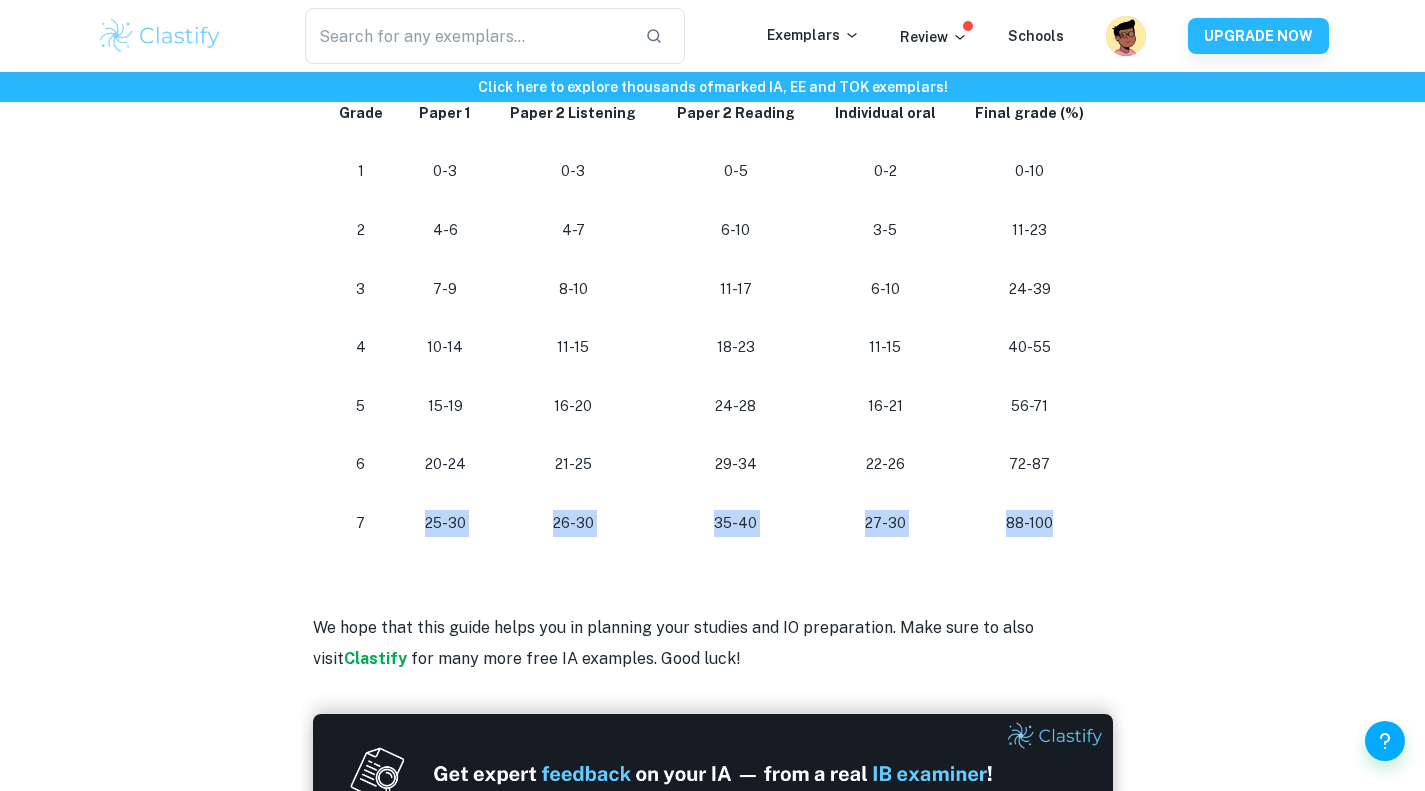 drag, startPoint x: 415, startPoint y: 530, endPoint x: 1087, endPoint y: 541, distance: 672.09 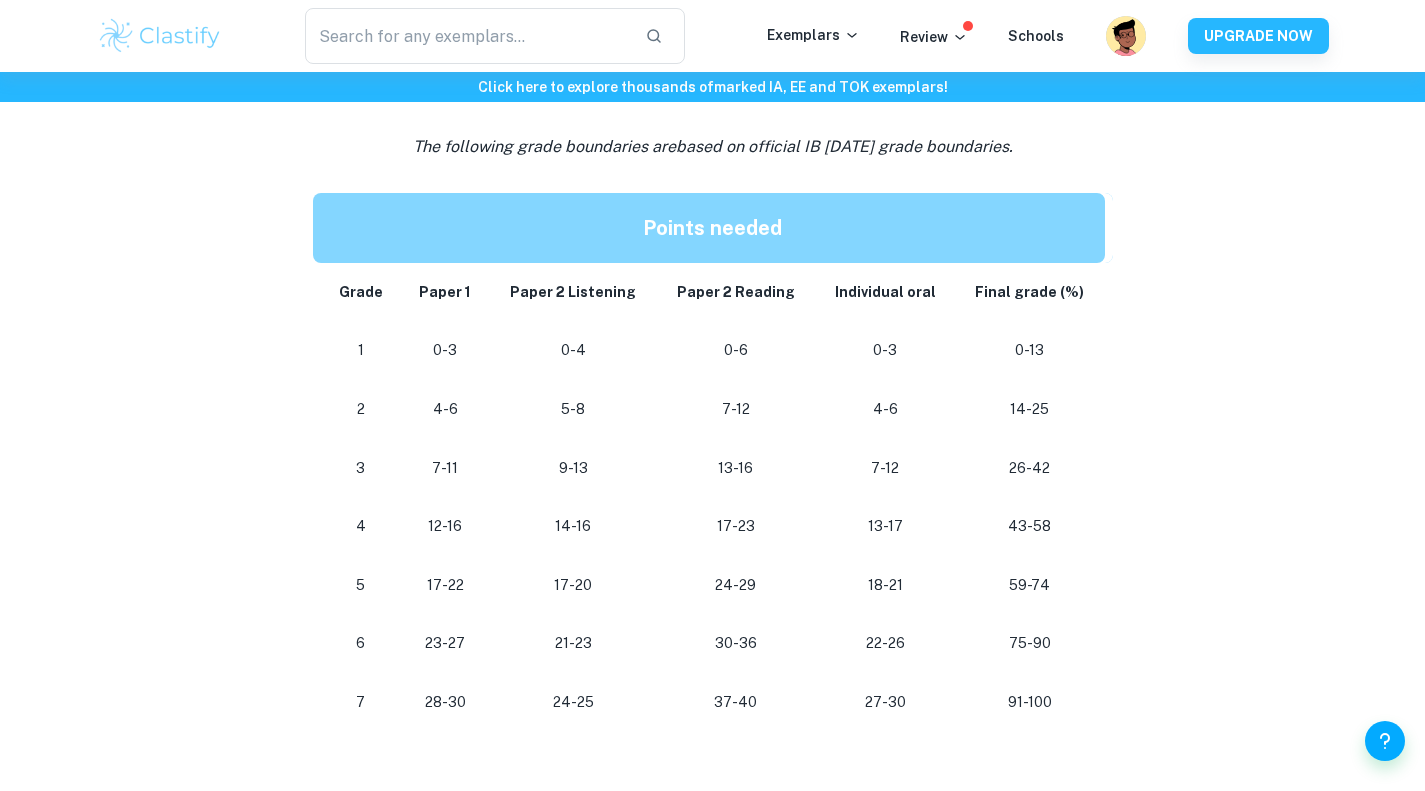 scroll, scrollTop: 974, scrollLeft: 0, axis: vertical 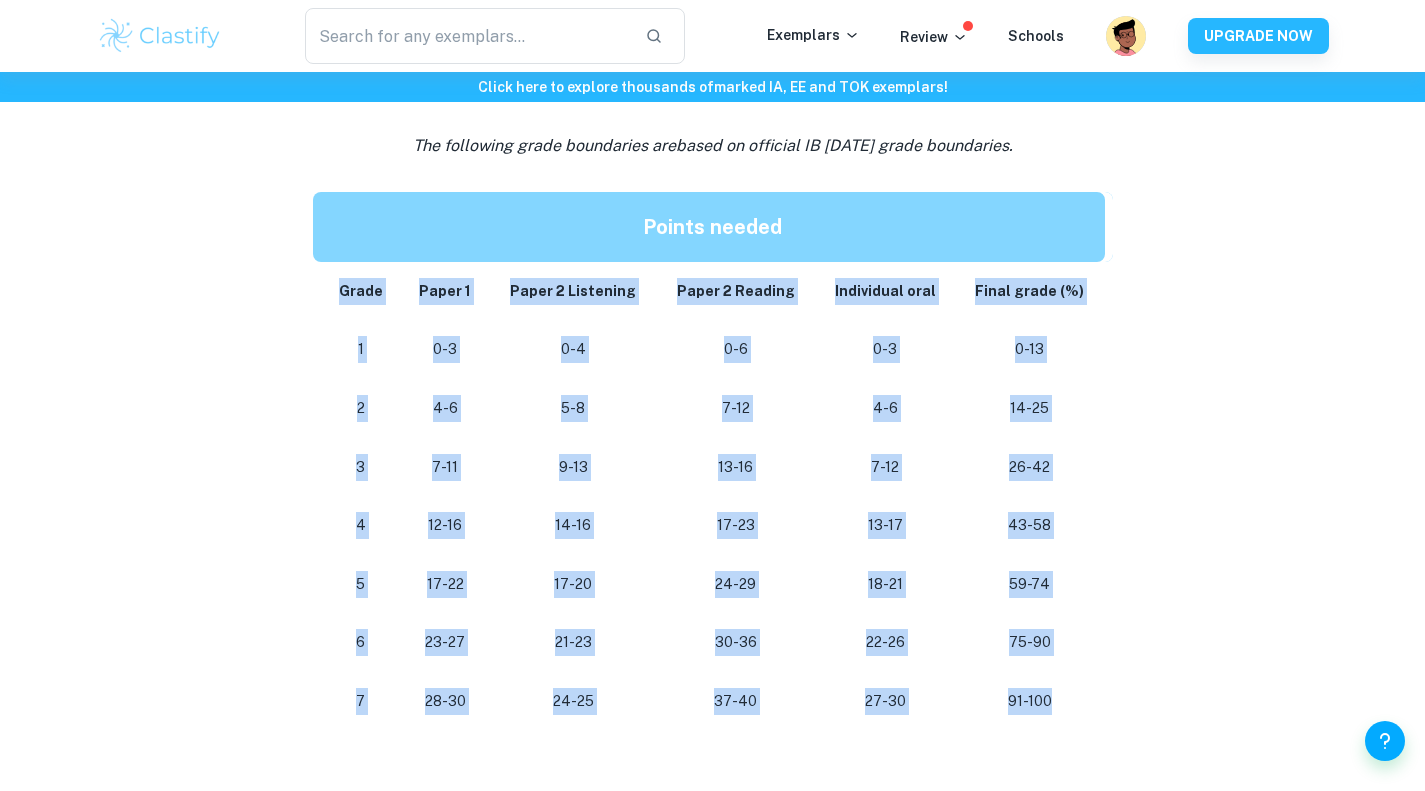 drag, startPoint x: 323, startPoint y: 288, endPoint x: 1084, endPoint y: 703, distance: 866.8022 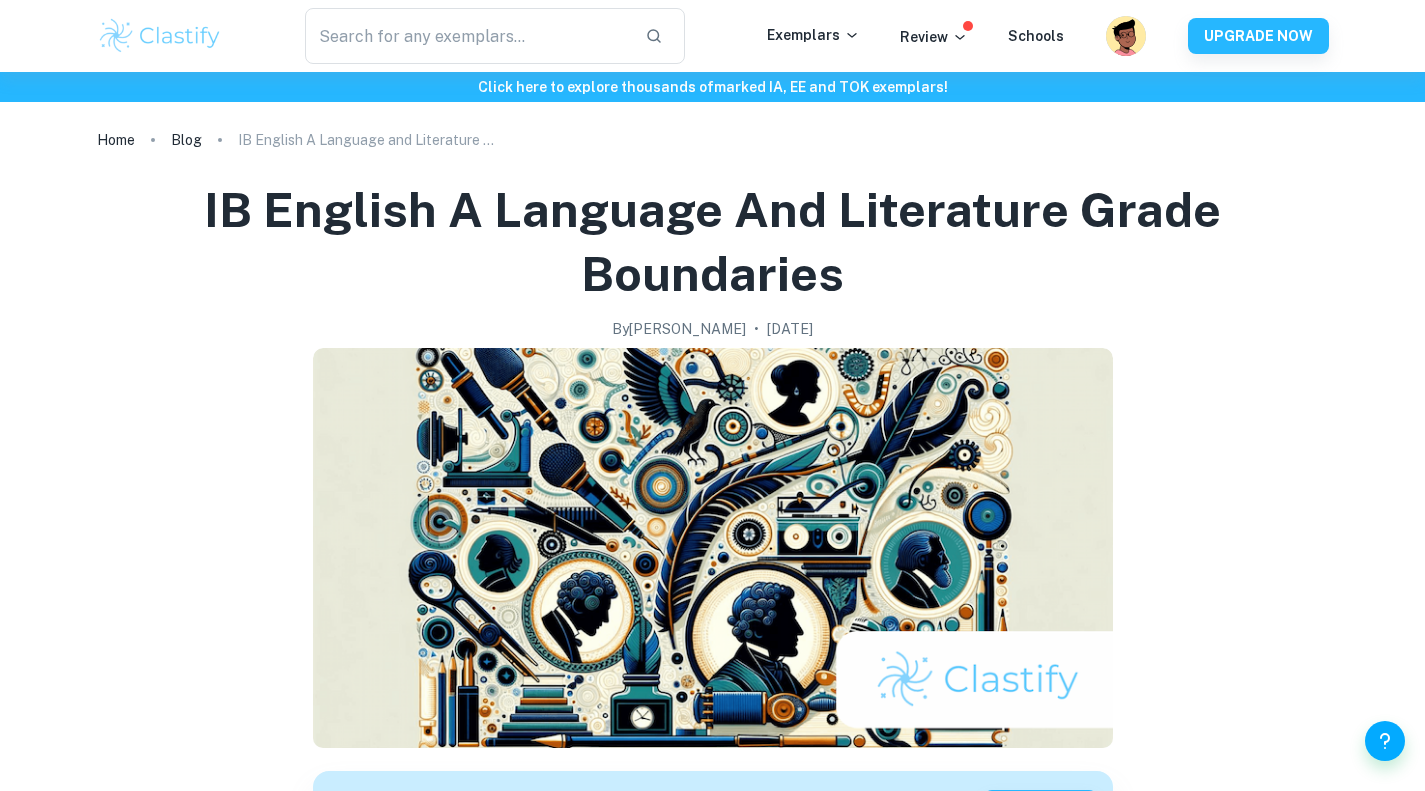 scroll, scrollTop: 0, scrollLeft: 0, axis: both 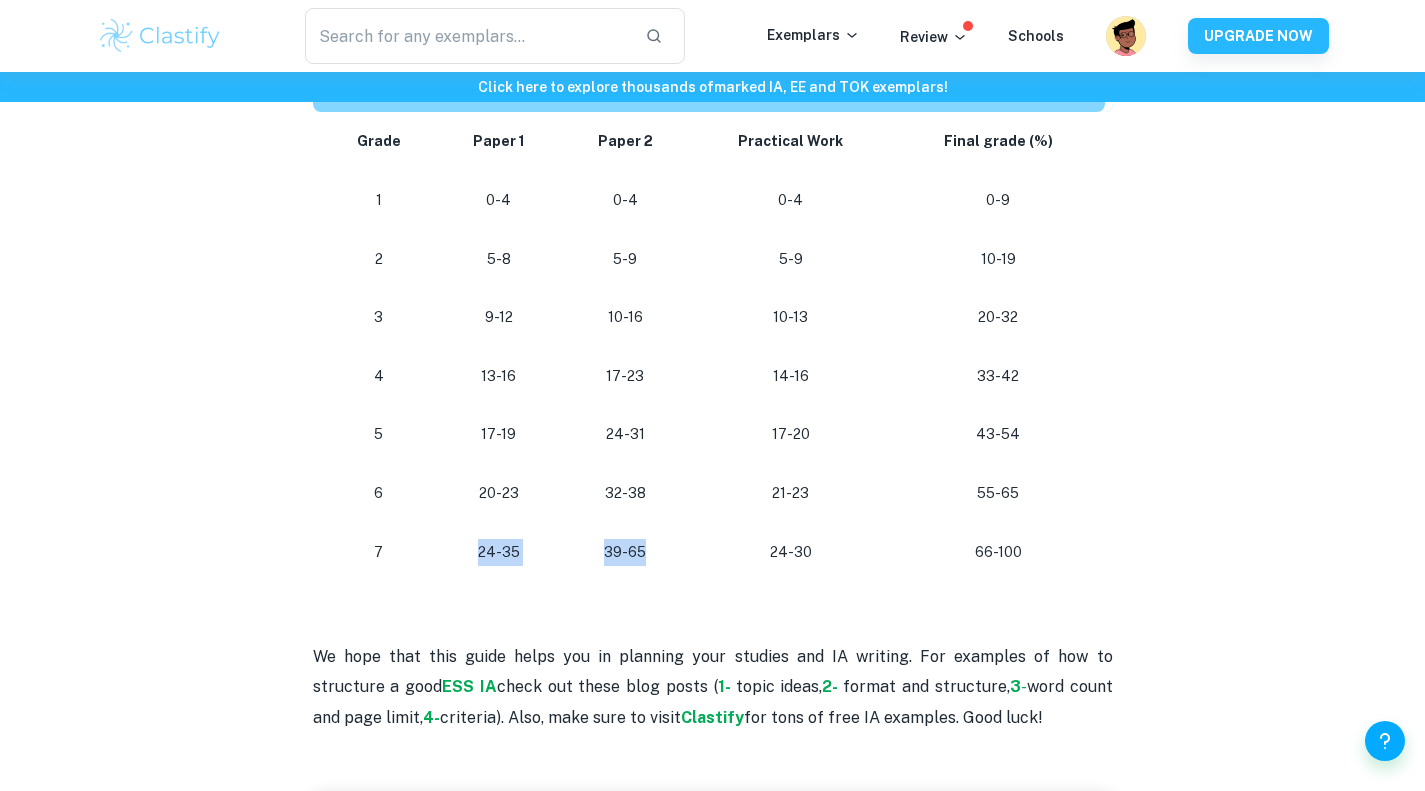 drag, startPoint x: 662, startPoint y: 555, endPoint x: 447, endPoint y: 553, distance: 215.00931 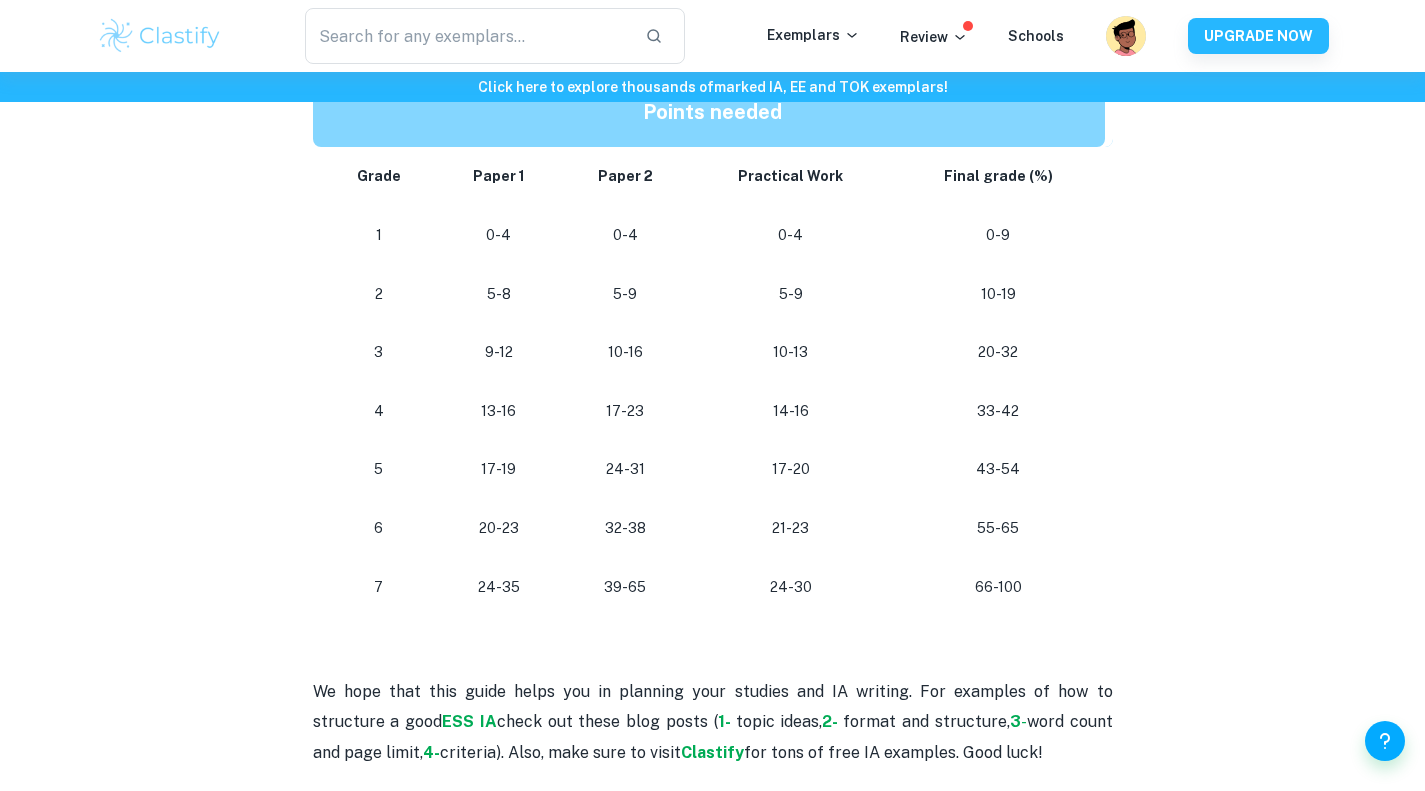 scroll, scrollTop: 1103, scrollLeft: 0, axis: vertical 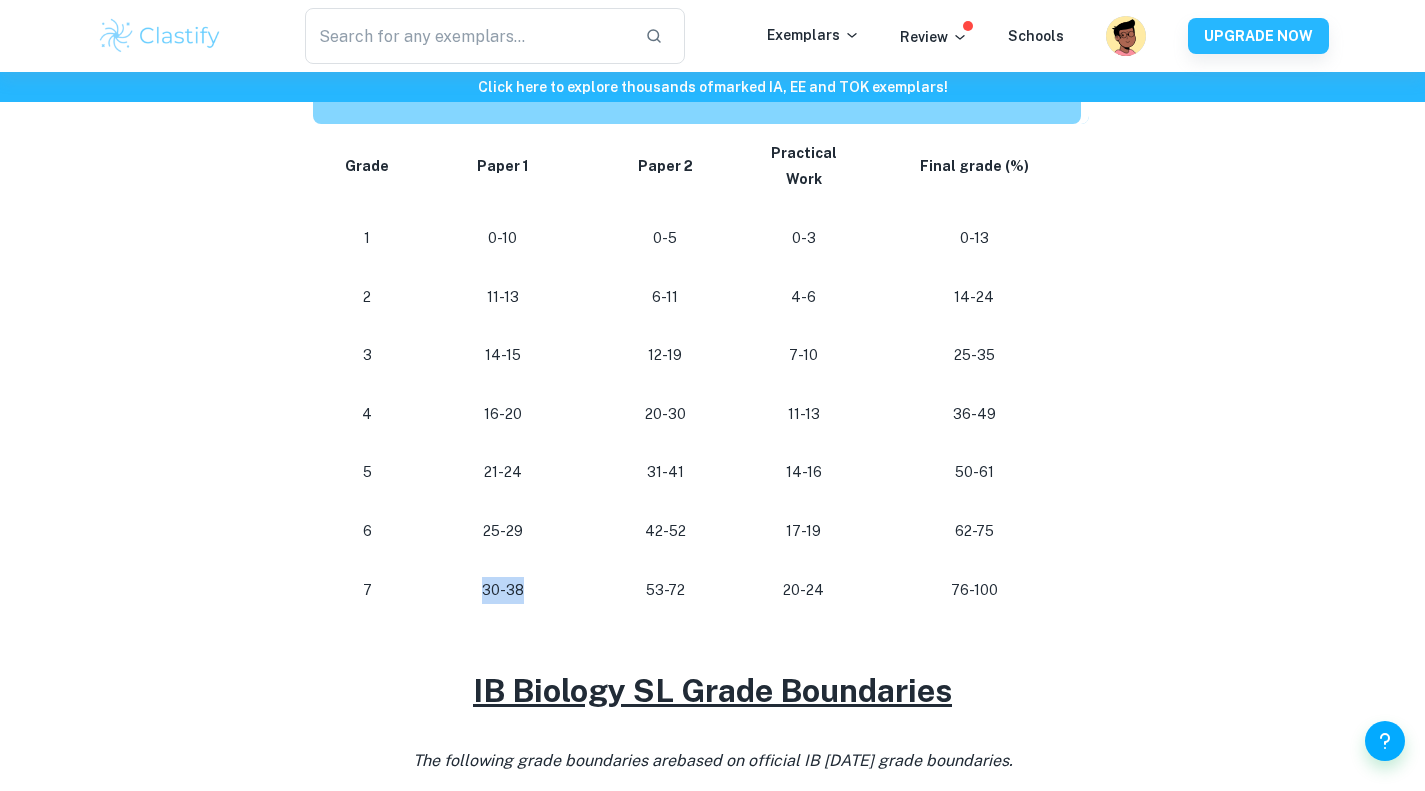 drag, startPoint x: 467, startPoint y: 591, endPoint x: 540, endPoint y: 591, distance: 73 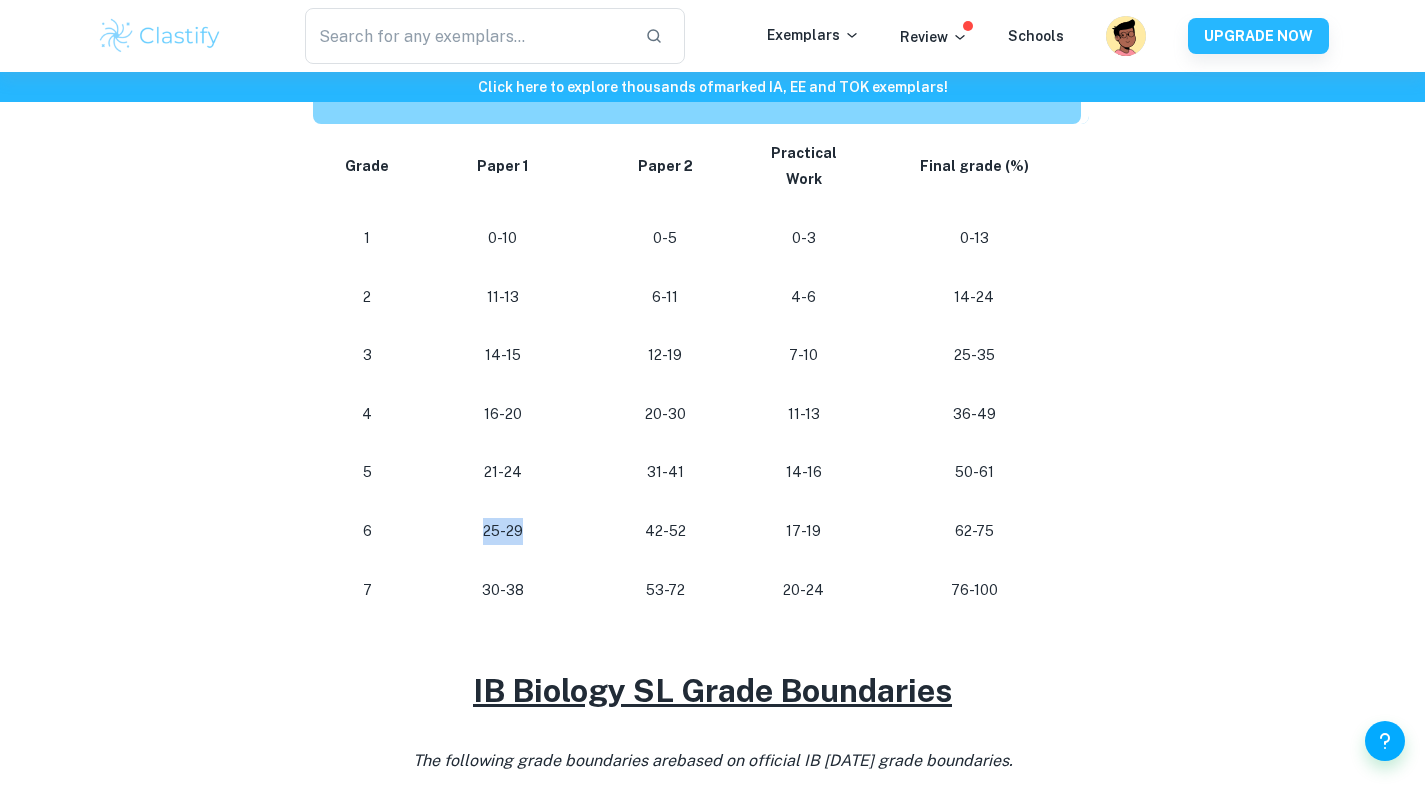 drag, startPoint x: 479, startPoint y: 528, endPoint x: 545, endPoint y: 540, distance: 67.08204 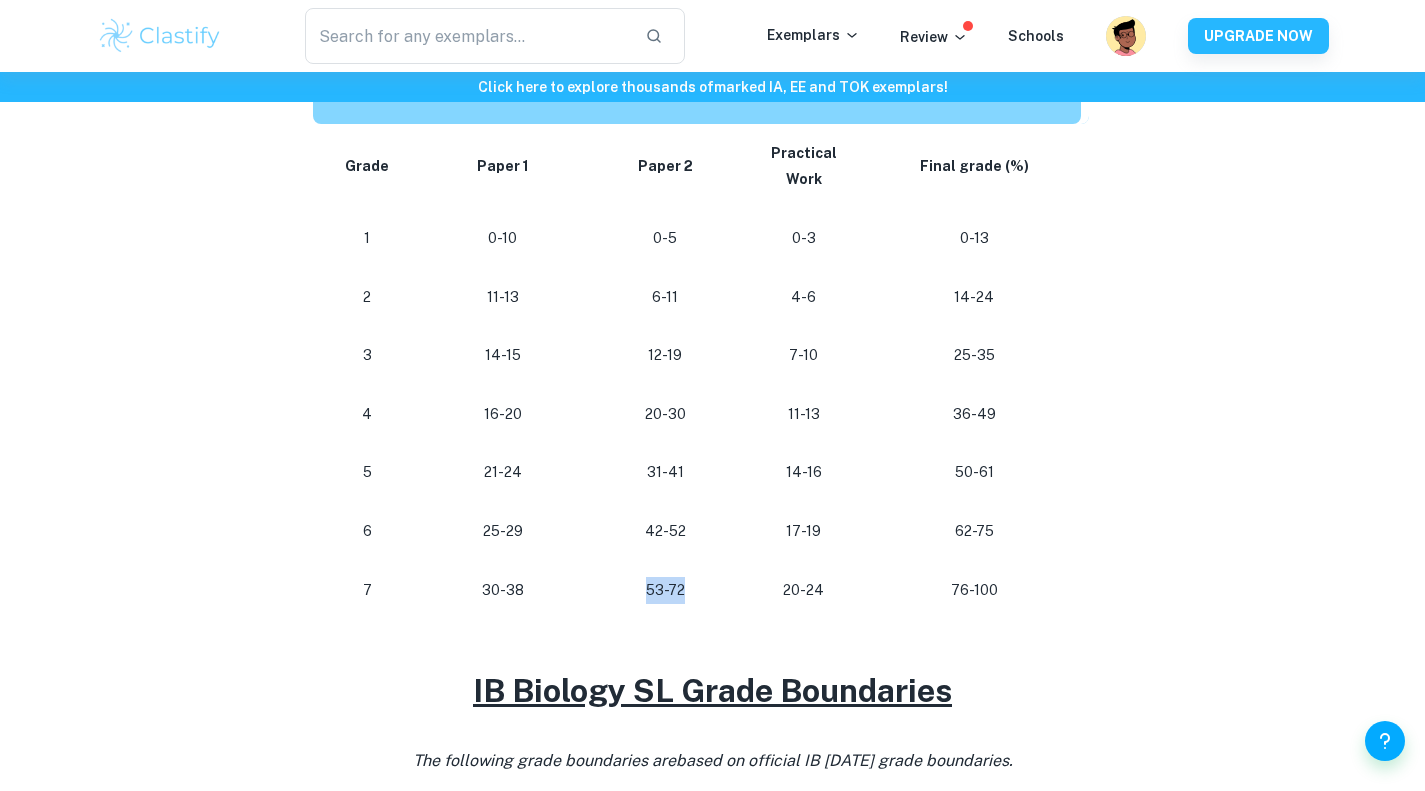 drag, startPoint x: 634, startPoint y: 578, endPoint x: 688, endPoint y: 591, distance: 55.542778 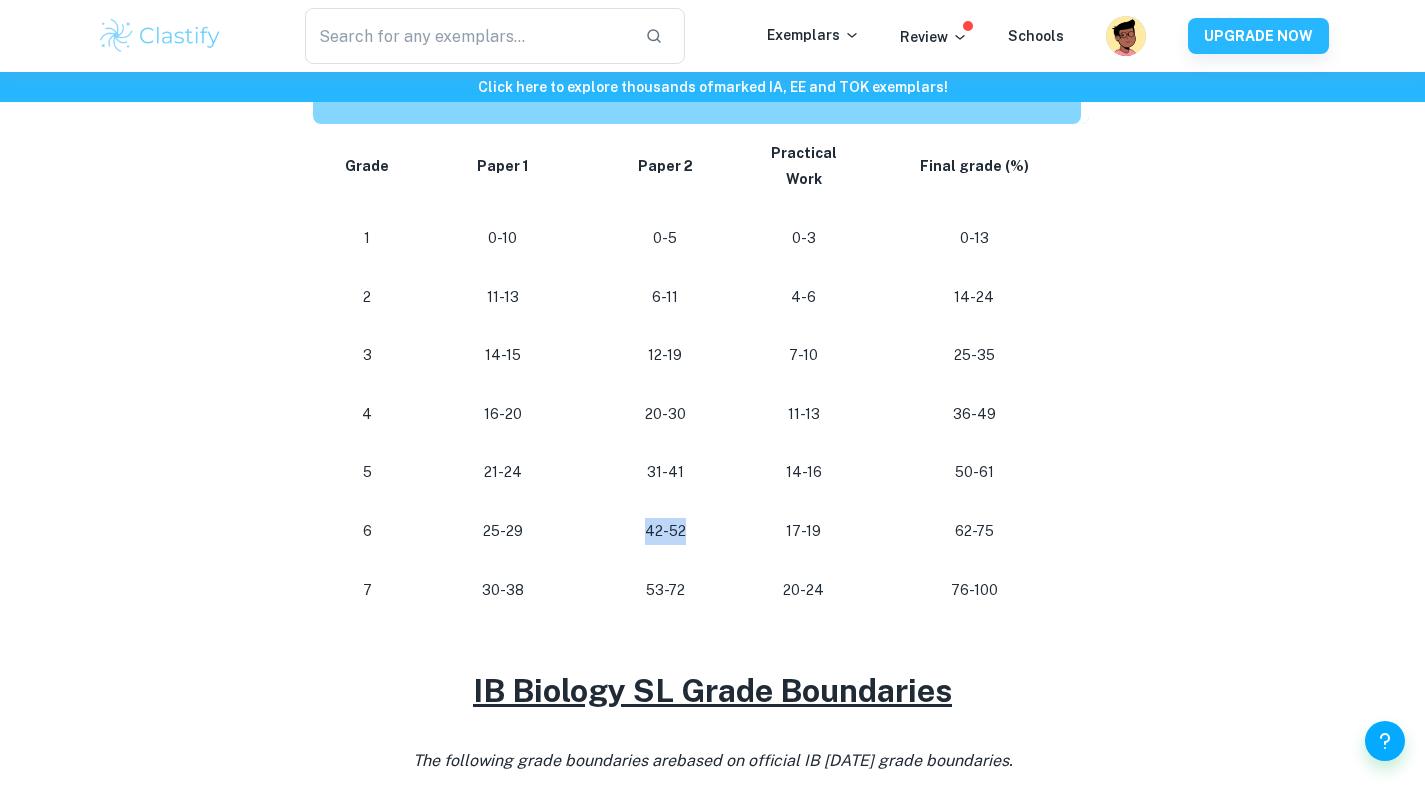 drag, startPoint x: 640, startPoint y: 525, endPoint x: 699, endPoint y: 553, distance: 65.30697 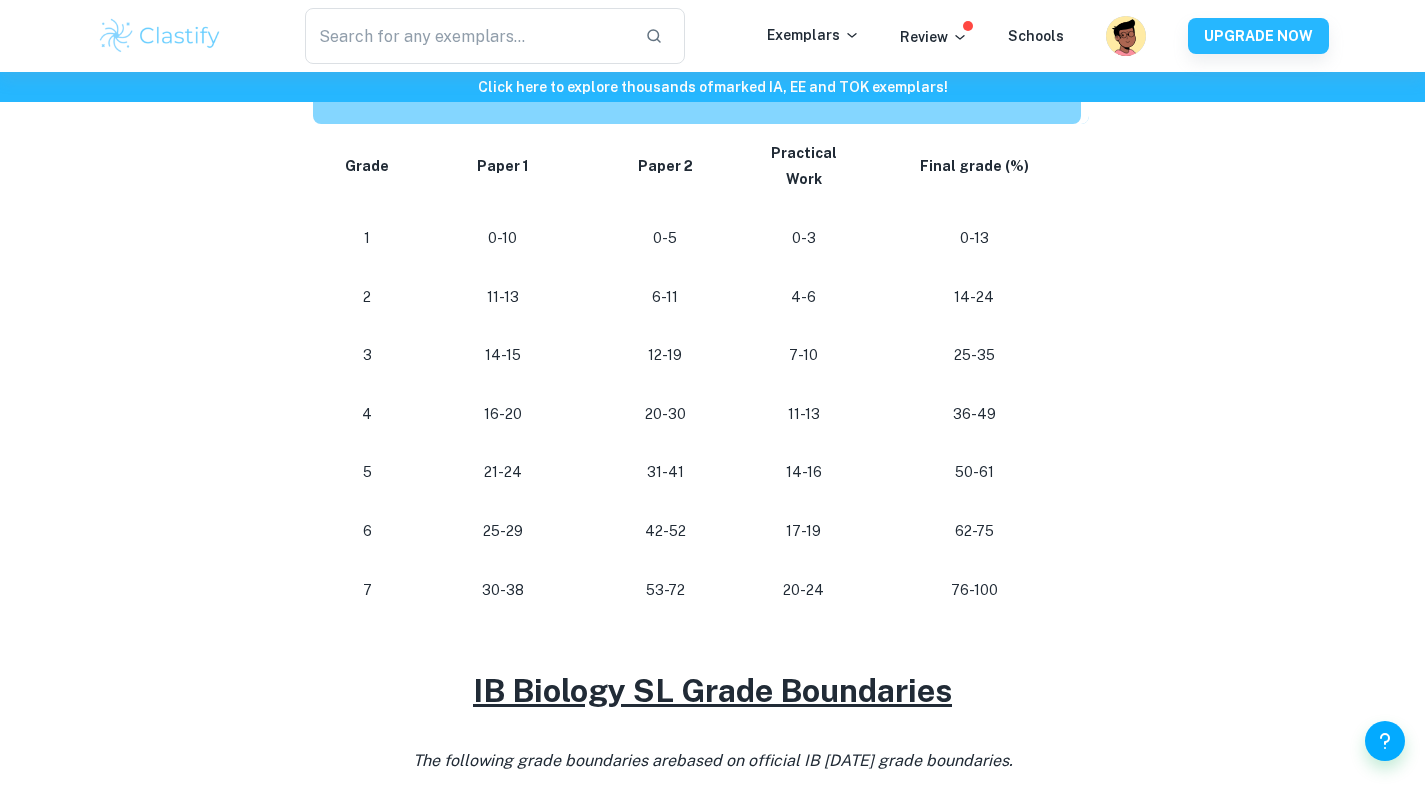 click on "14-16" at bounding box center (803, 472) 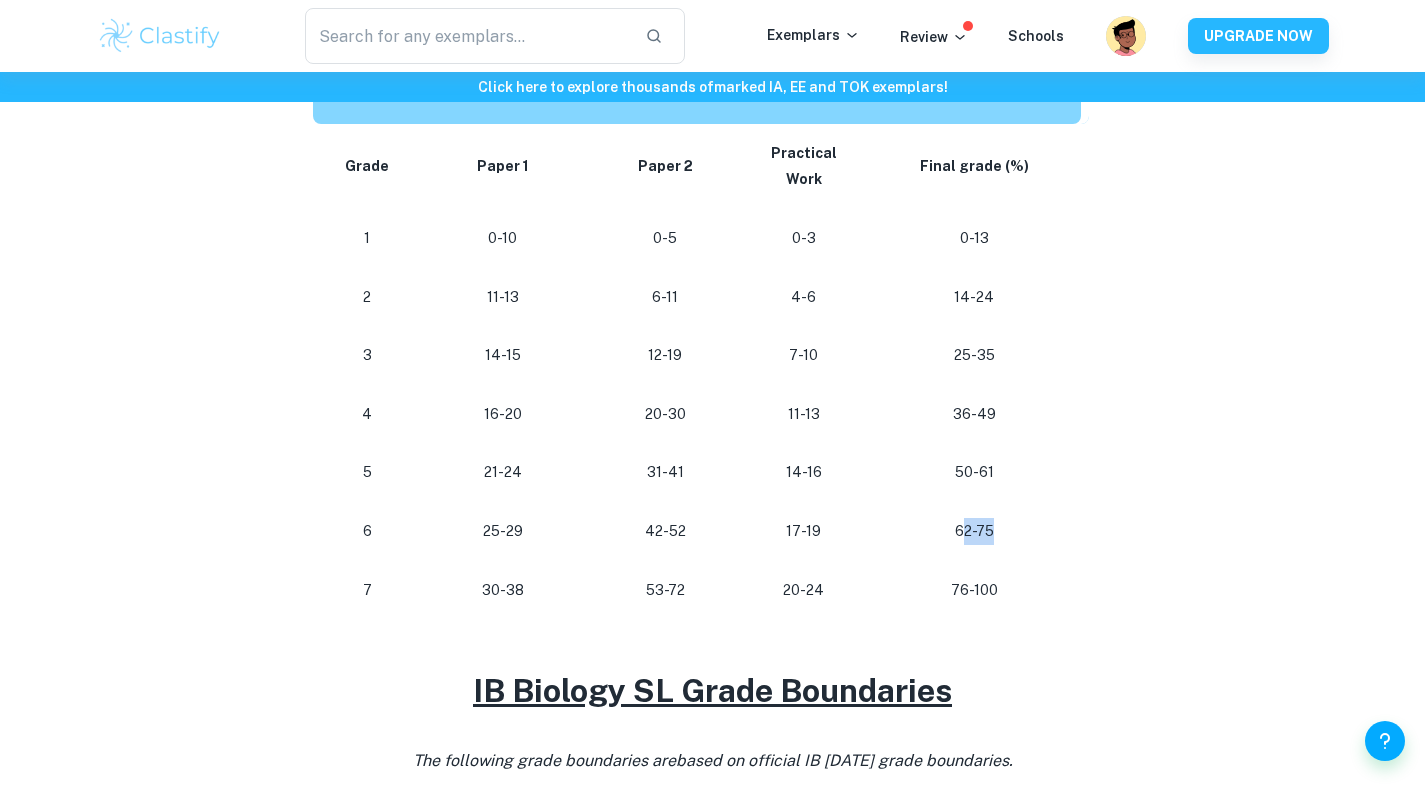 drag, startPoint x: 965, startPoint y: 534, endPoint x: 1022, endPoint y: 541, distance: 57.428215 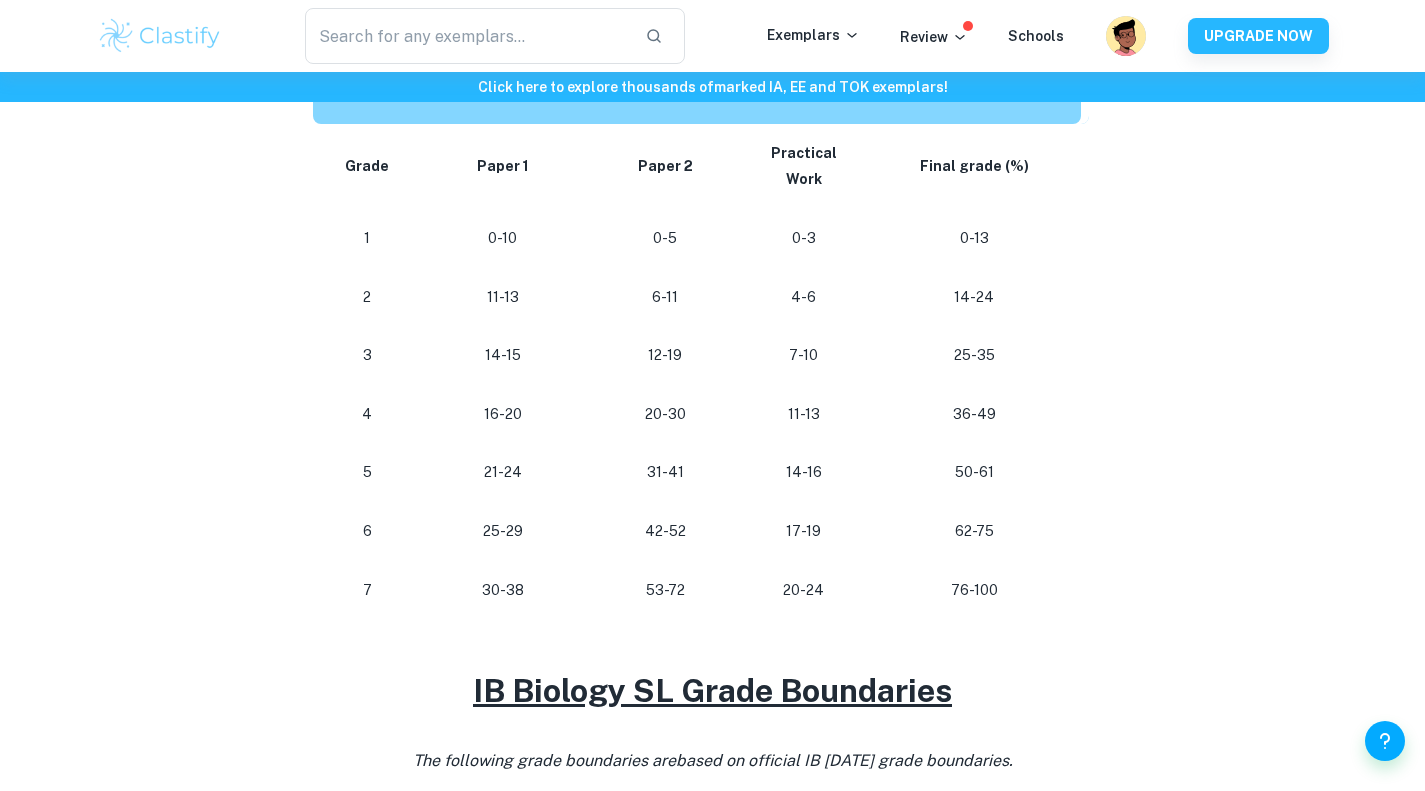 click on "50-61" at bounding box center [974, 472] 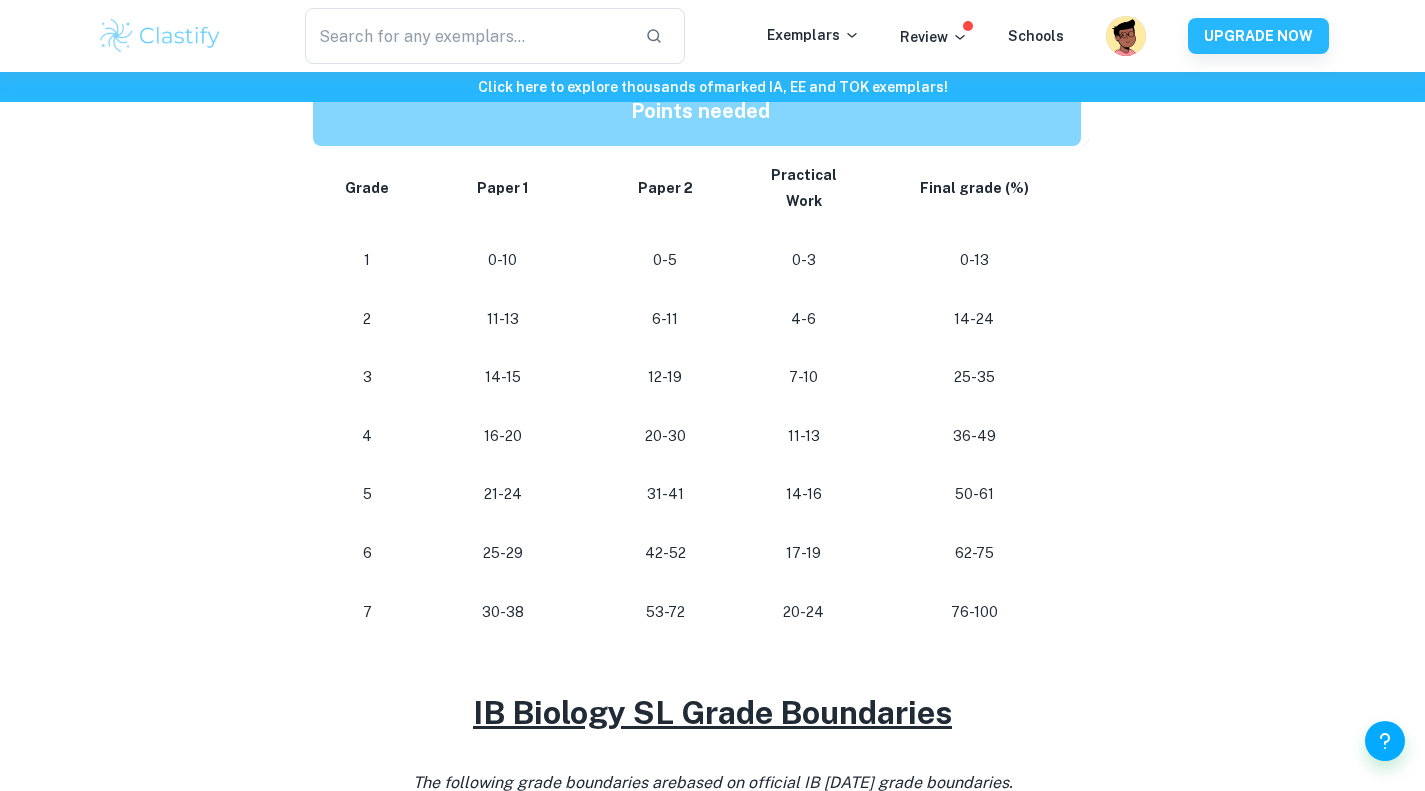 scroll, scrollTop: 1091, scrollLeft: 0, axis: vertical 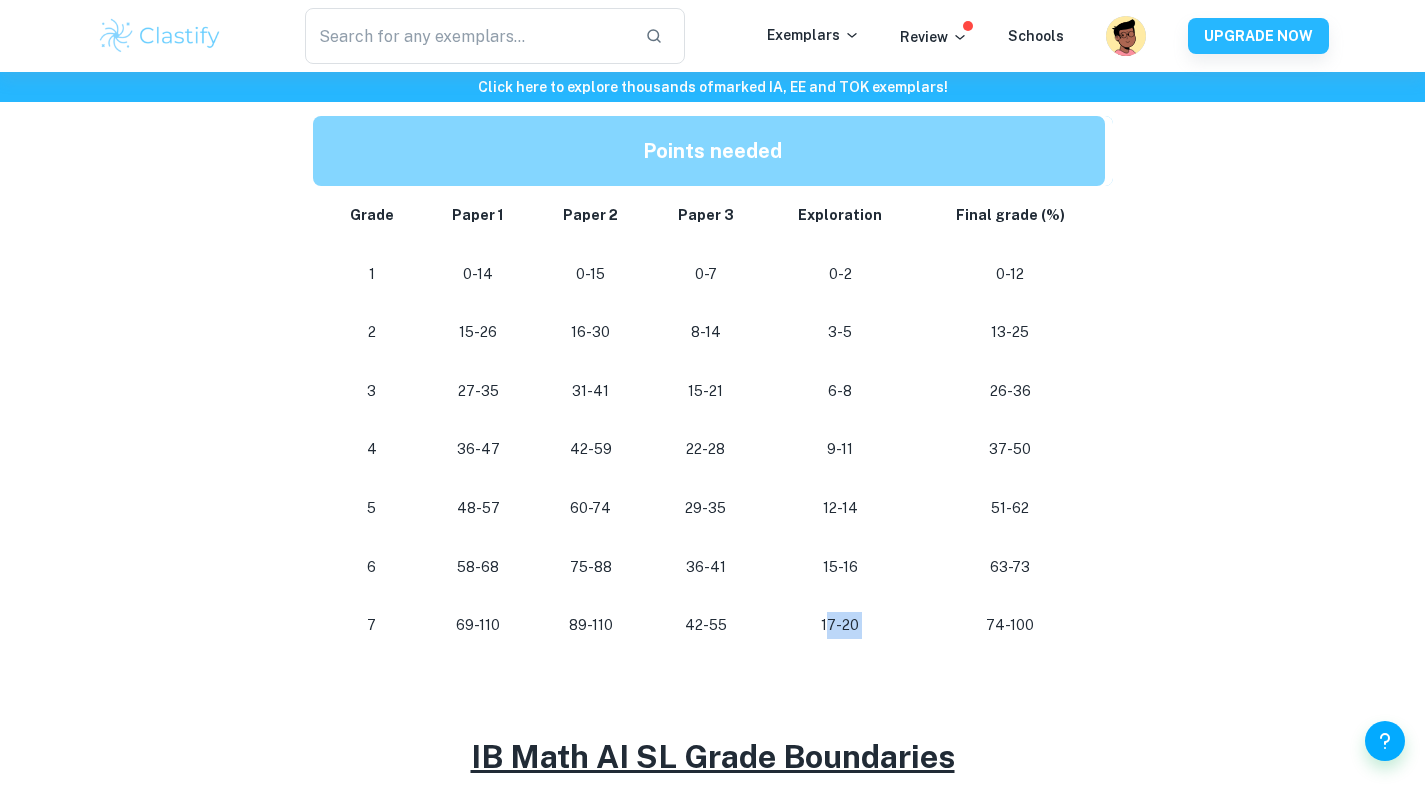 drag, startPoint x: 829, startPoint y: 624, endPoint x: 938, endPoint y: 629, distance: 109.11462 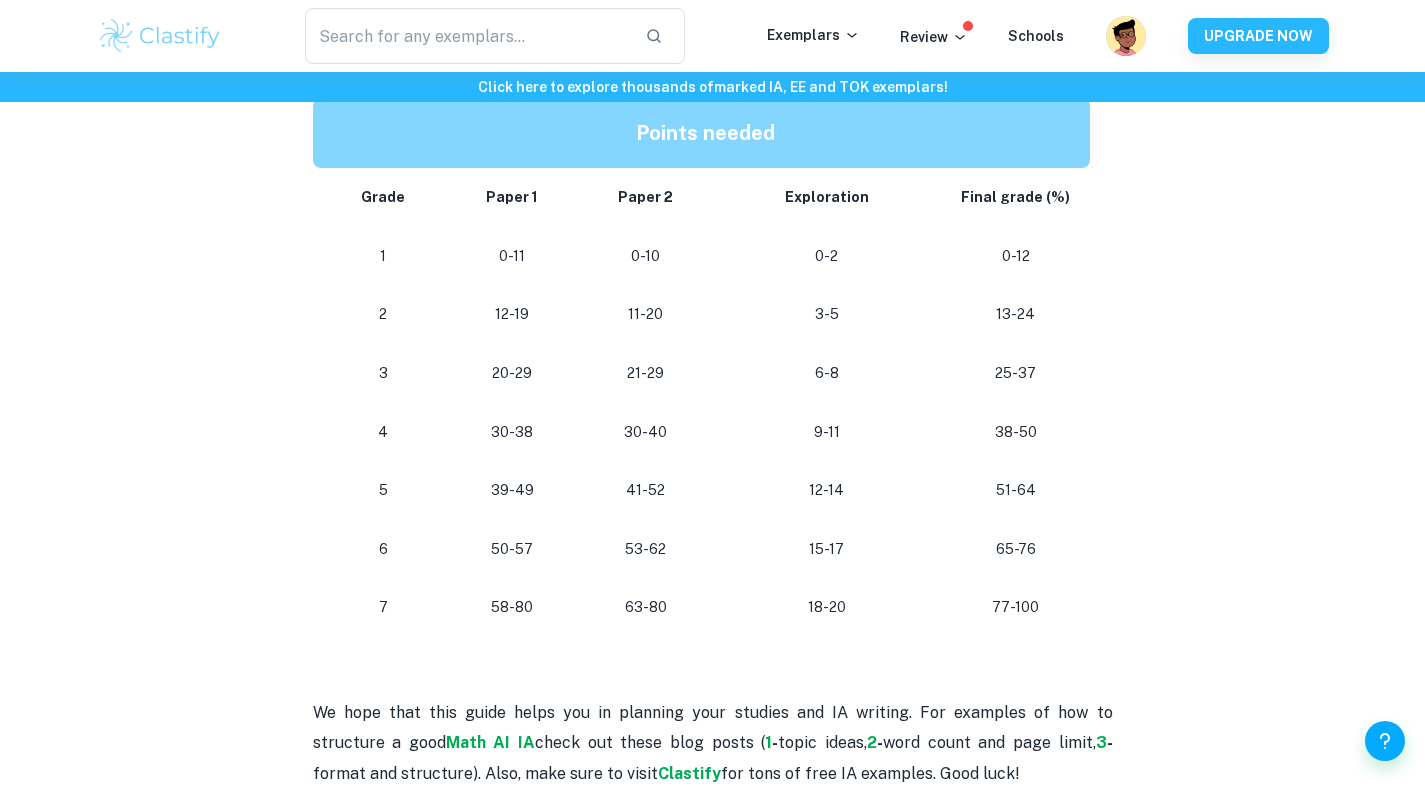 scroll, scrollTop: 1789, scrollLeft: 0, axis: vertical 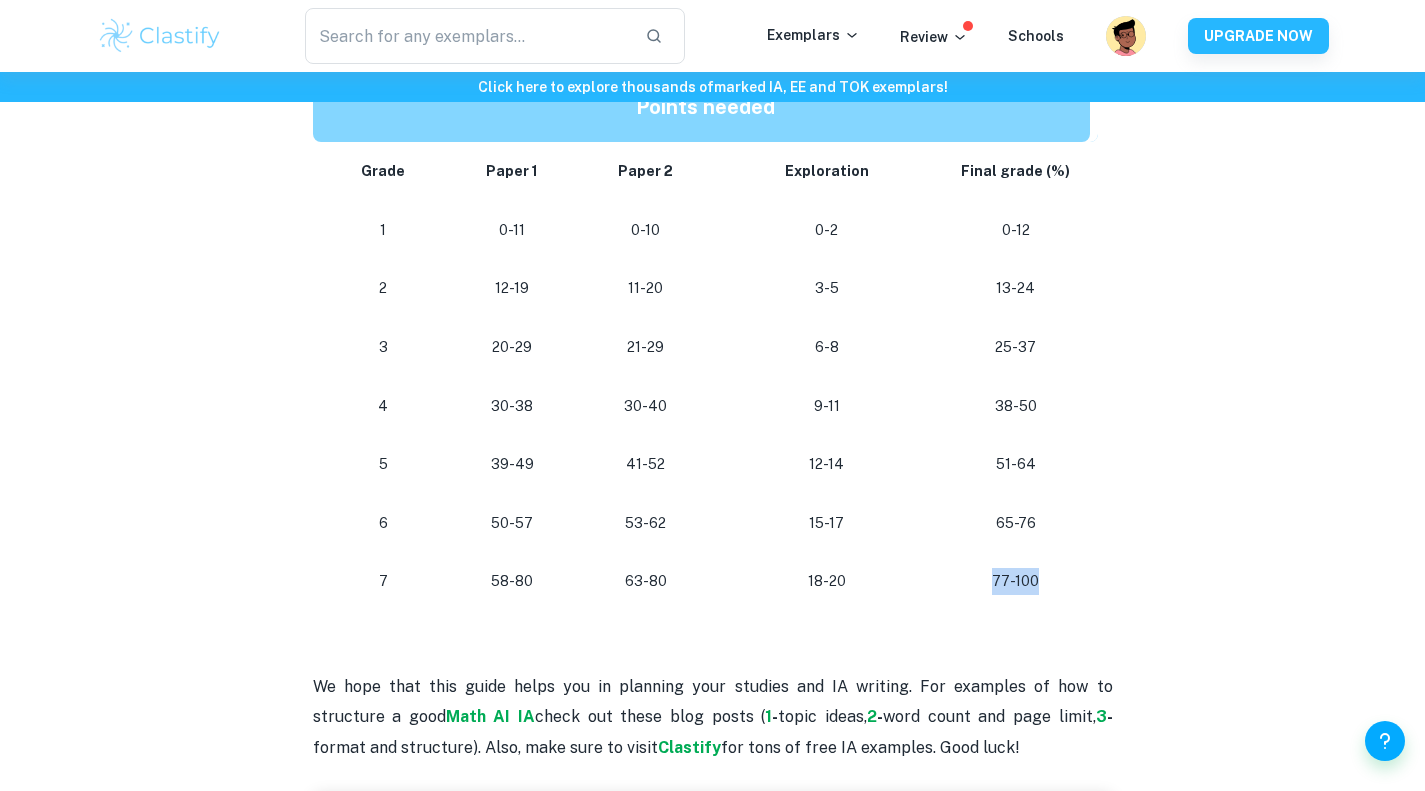 drag, startPoint x: 985, startPoint y: 592, endPoint x: 1070, endPoint y: 592, distance: 85 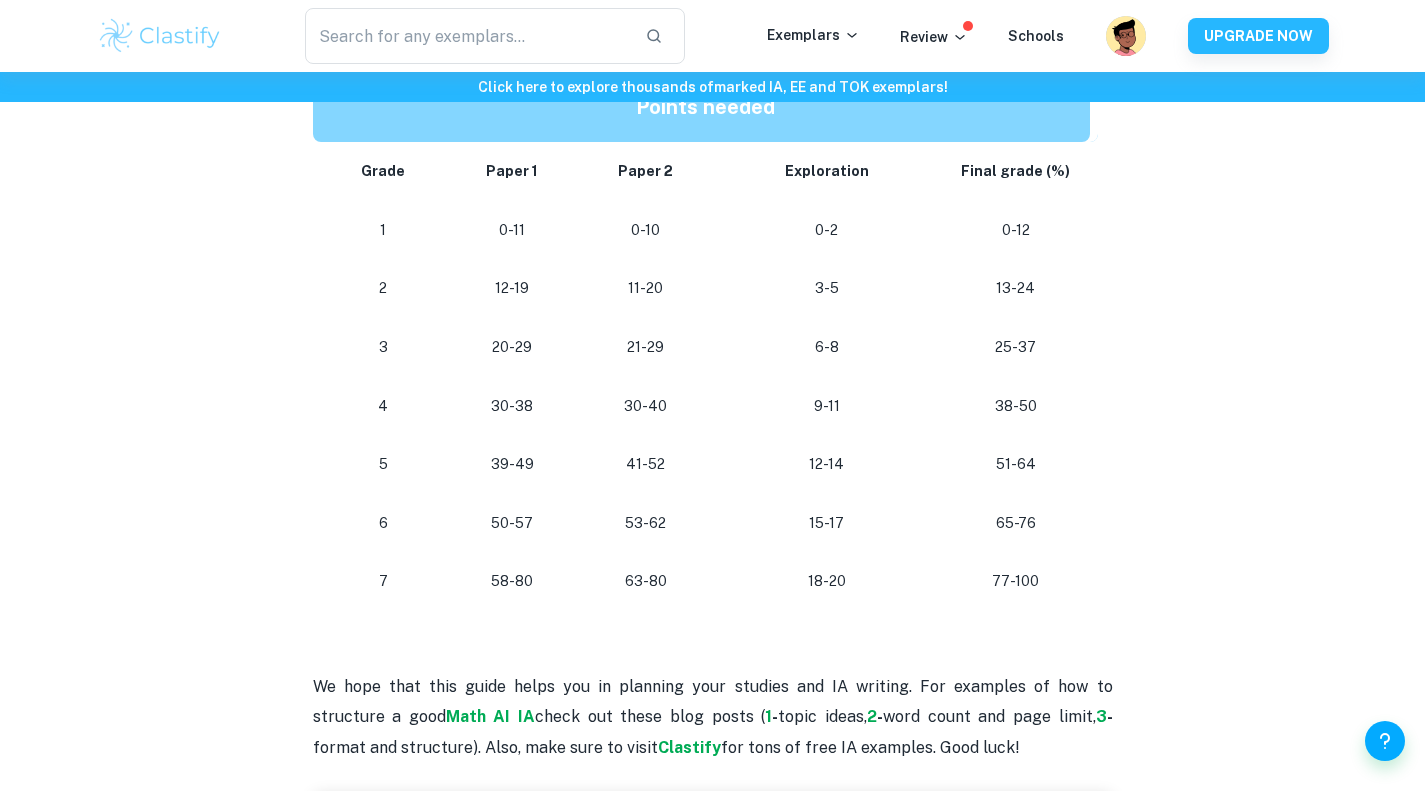 click at bounding box center (713, 626) 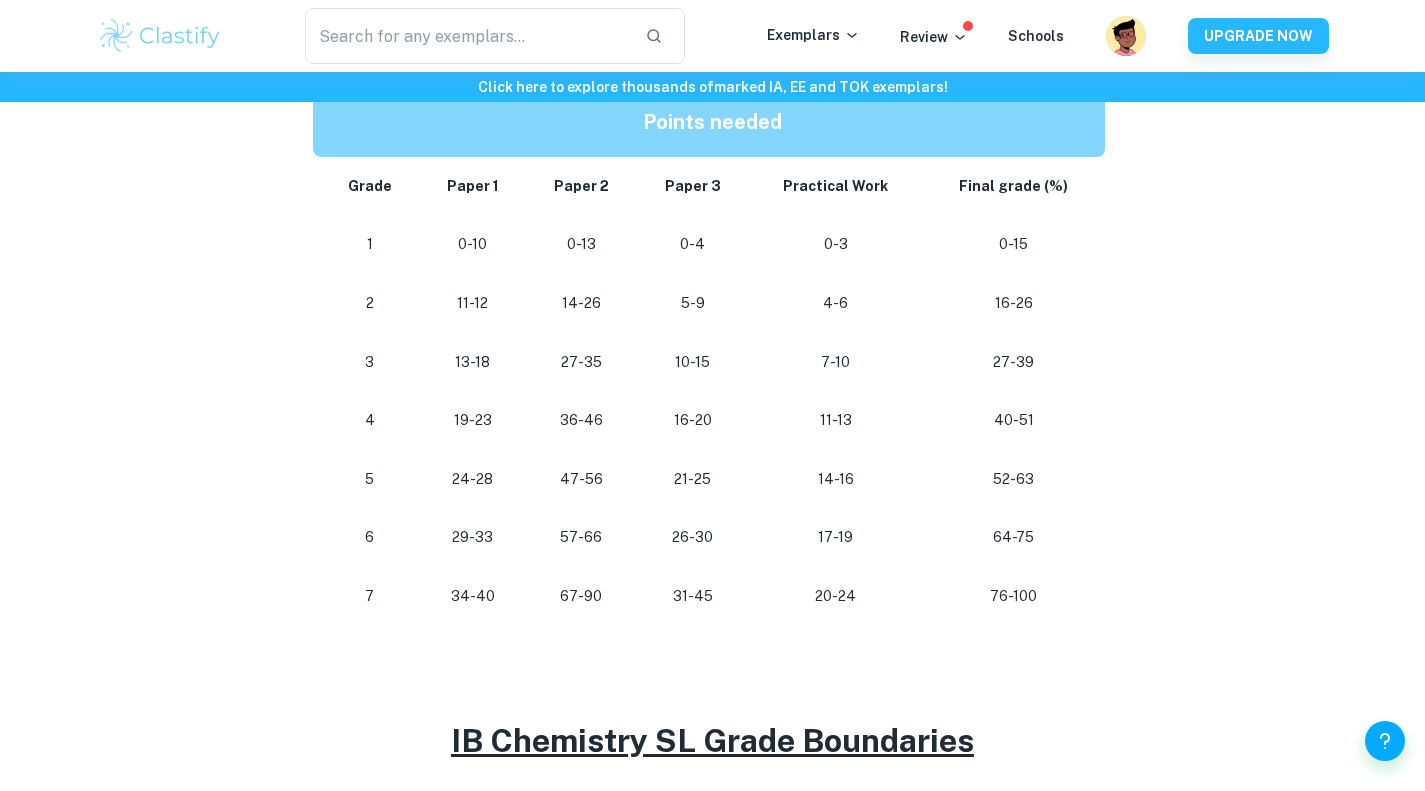 scroll, scrollTop: 1080, scrollLeft: 0, axis: vertical 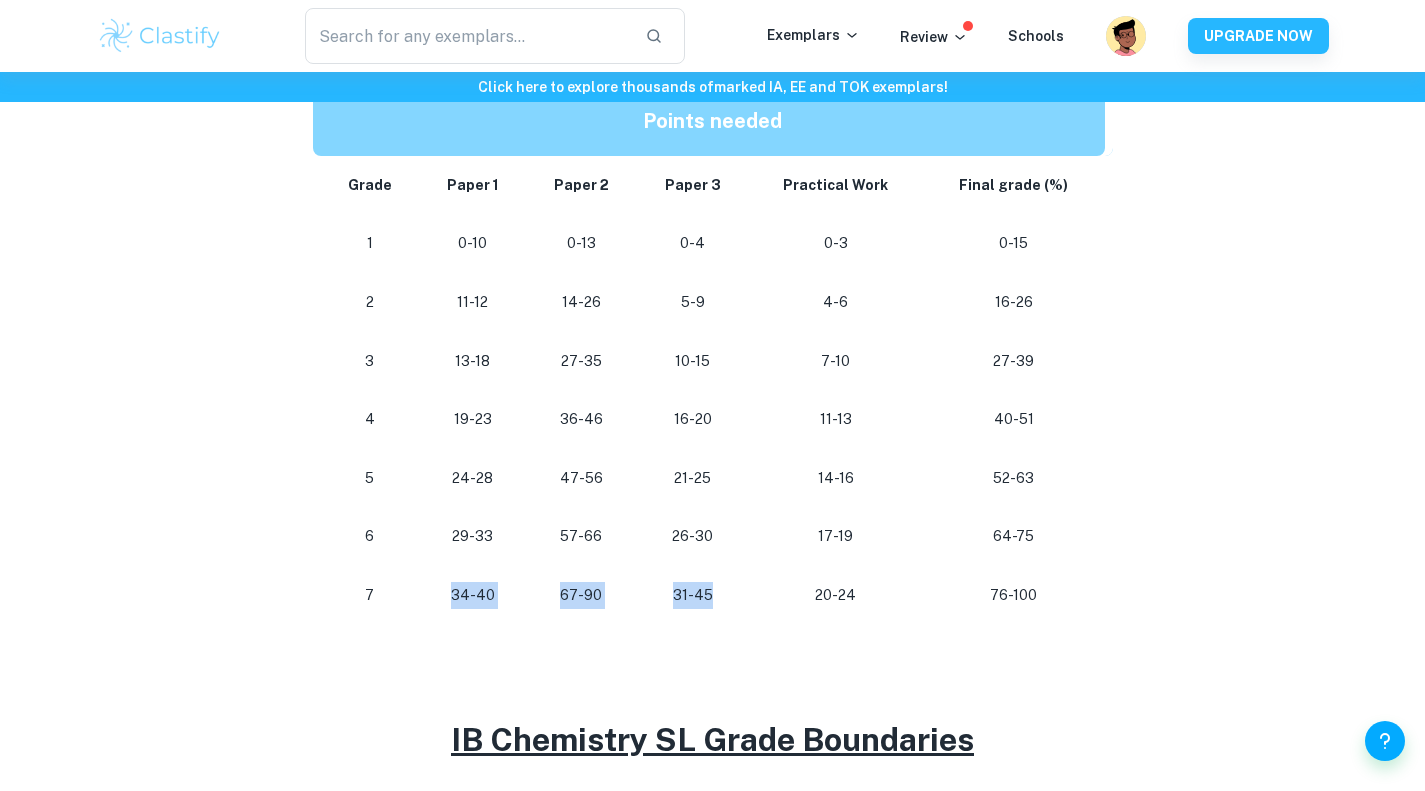 drag, startPoint x: 450, startPoint y: 597, endPoint x: 742, endPoint y: 592, distance: 292.04282 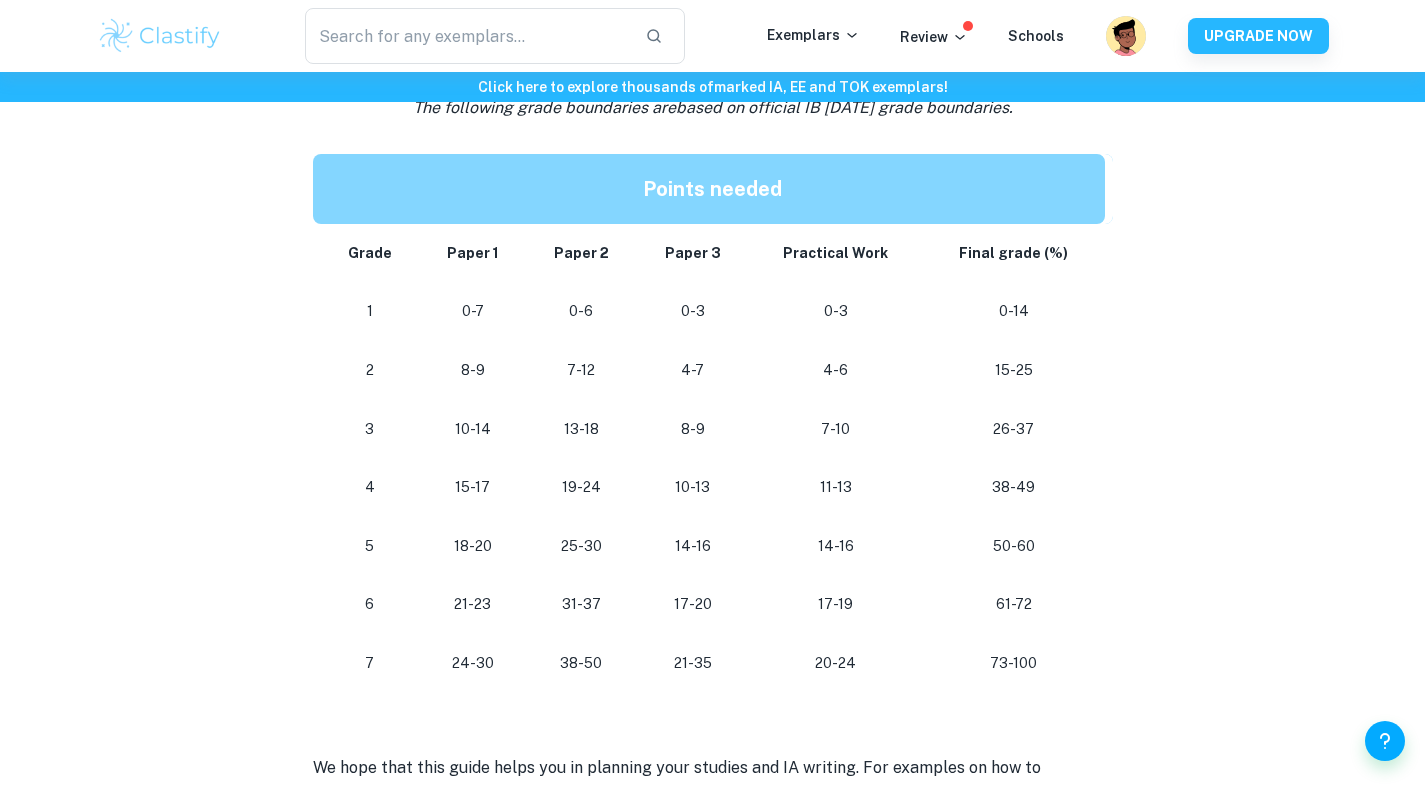 scroll, scrollTop: 1786, scrollLeft: 0, axis: vertical 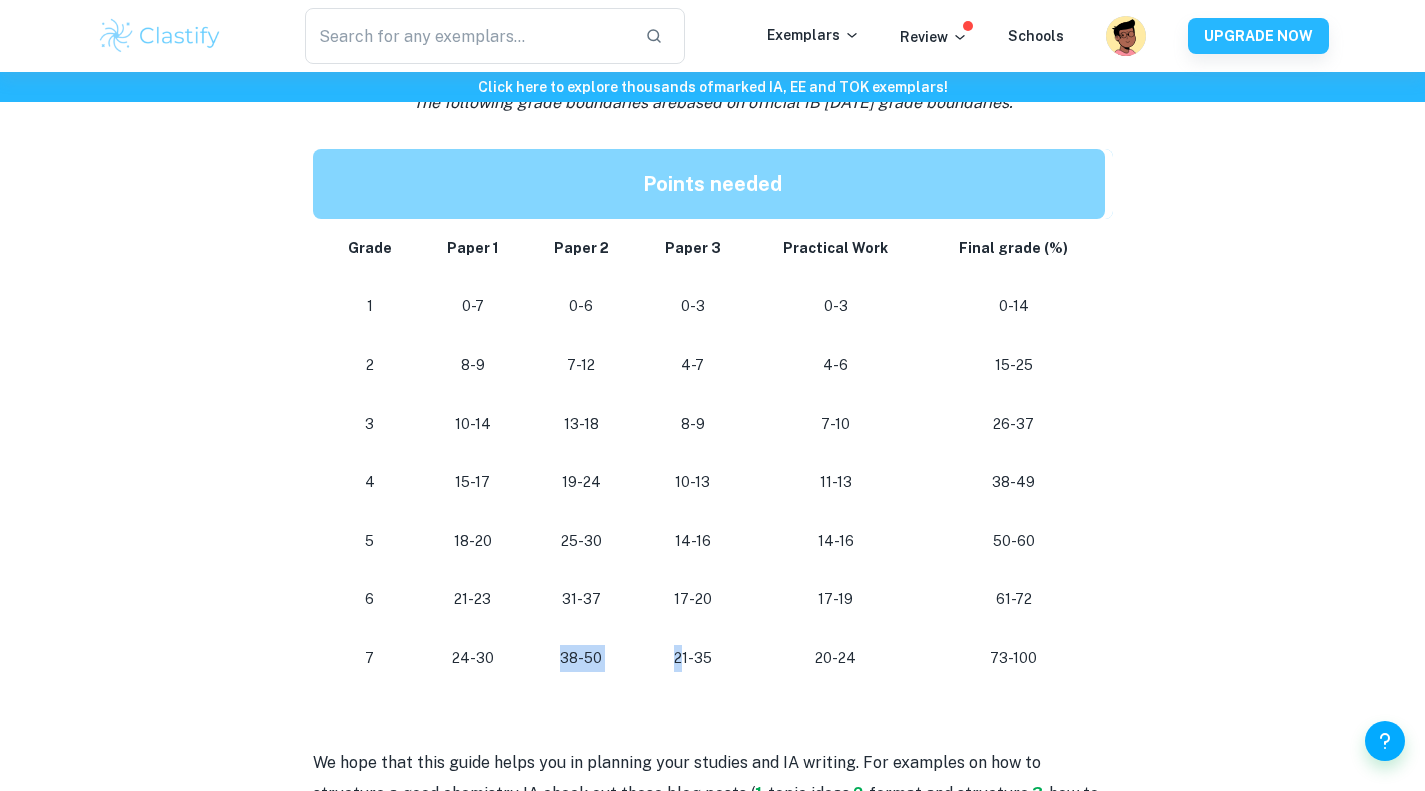 drag, startPoint x: 560, startPoint y: 656, endPoint x: 794, endPoint y: 688, distance: 236.1779 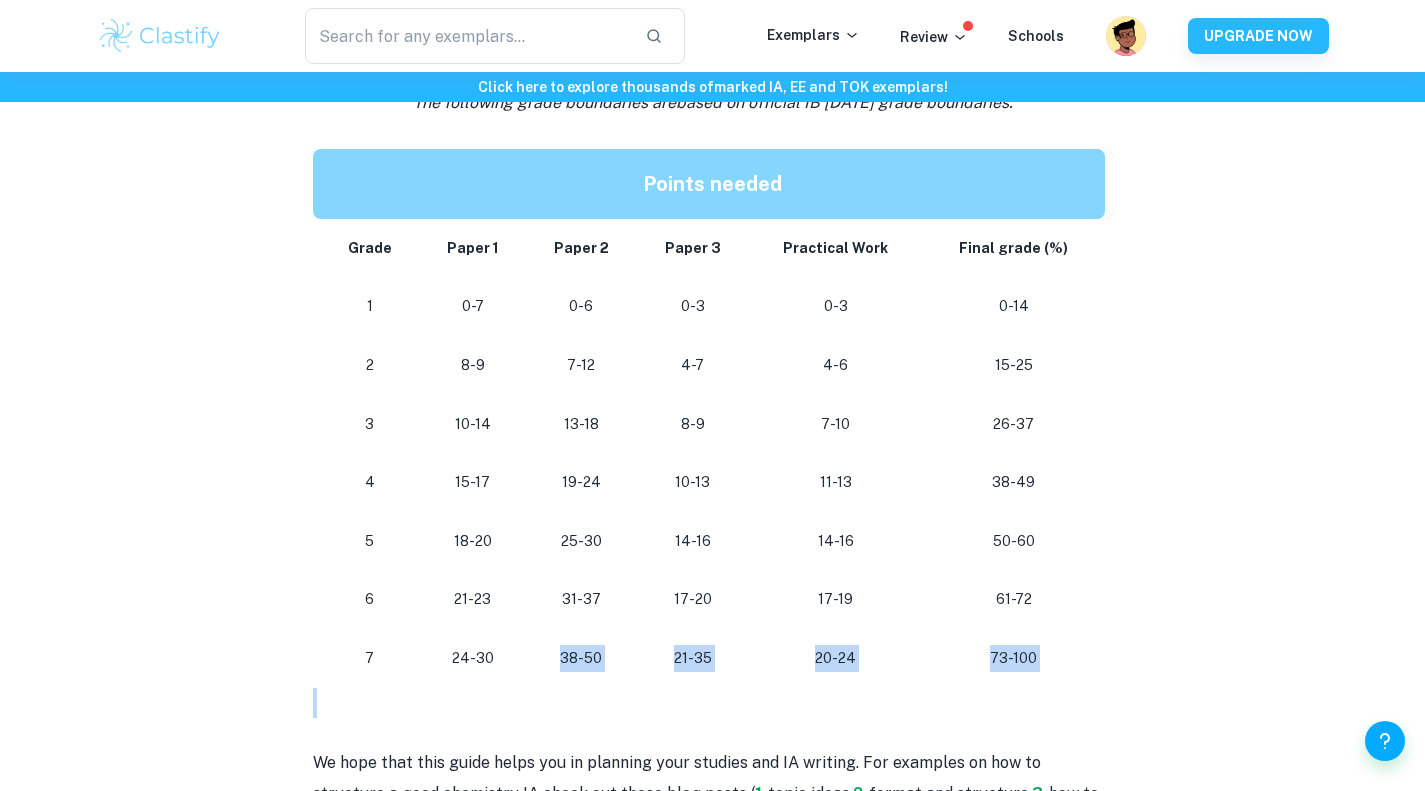scroll, scrollTop: 2098, scrollLeft: 0, axis: vertical 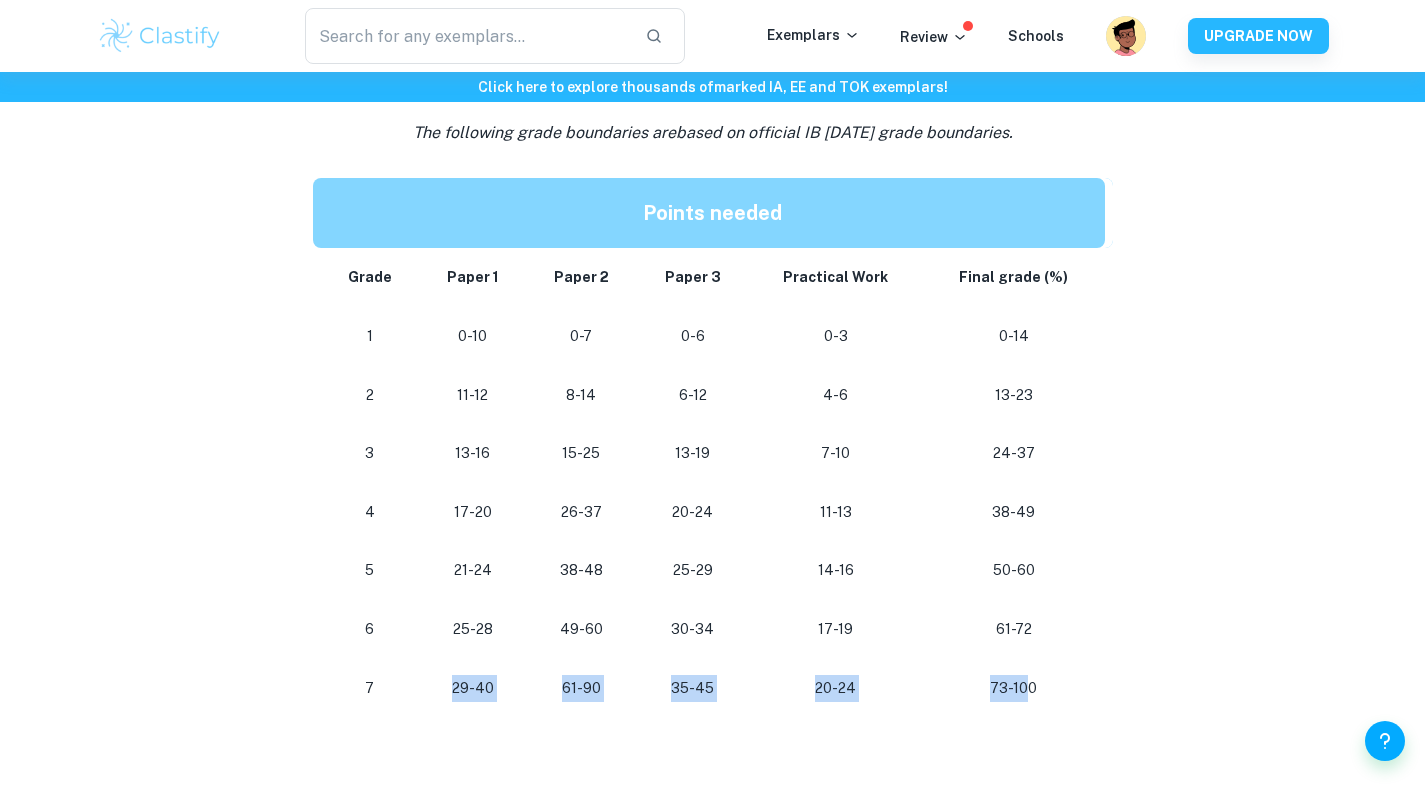 drag, startPoint x: 447, startPoint y: 682, endPoint x: 1028, endPoint y: 711, distance: 581.7233 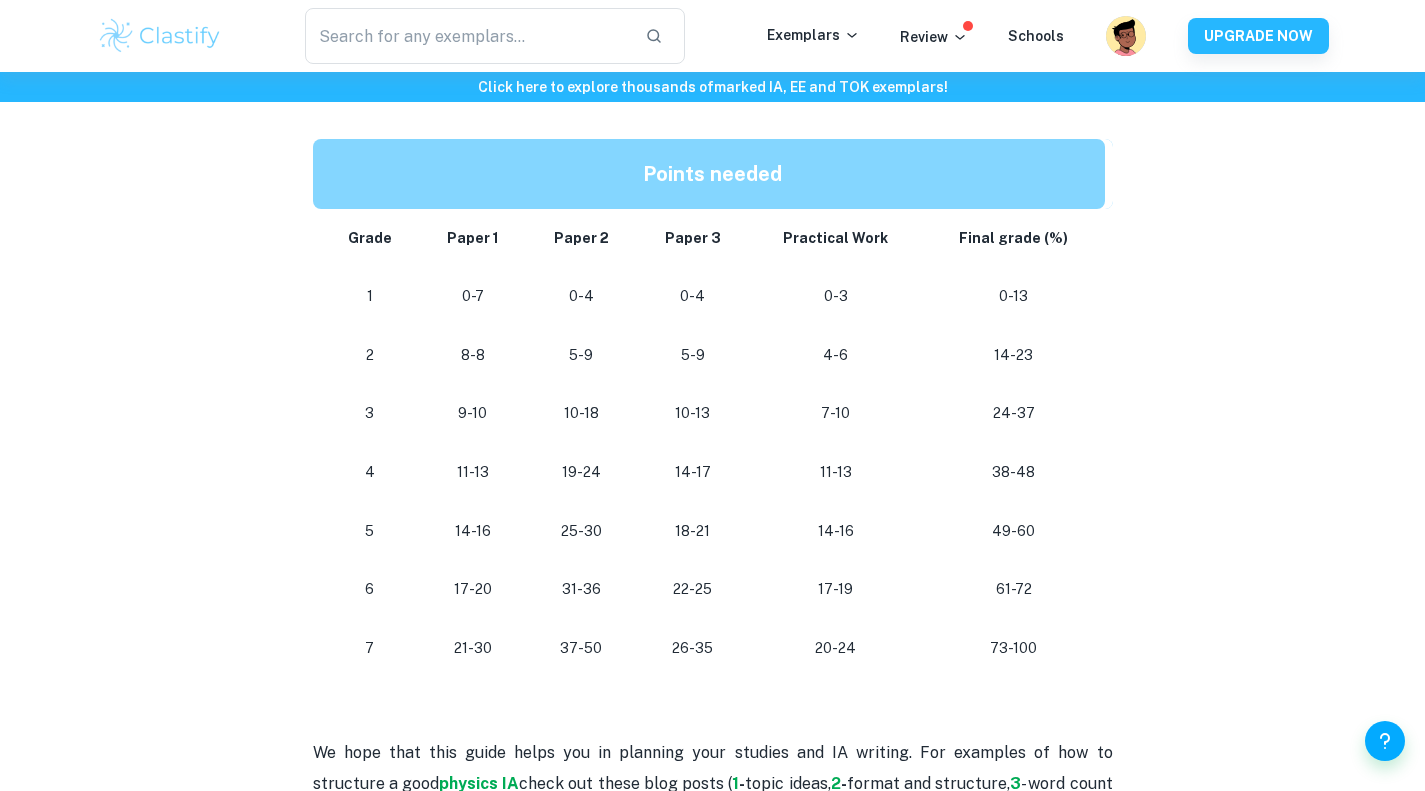 scroll, scrollTop: 1768, scrollLeft: 0, axis: vertical 